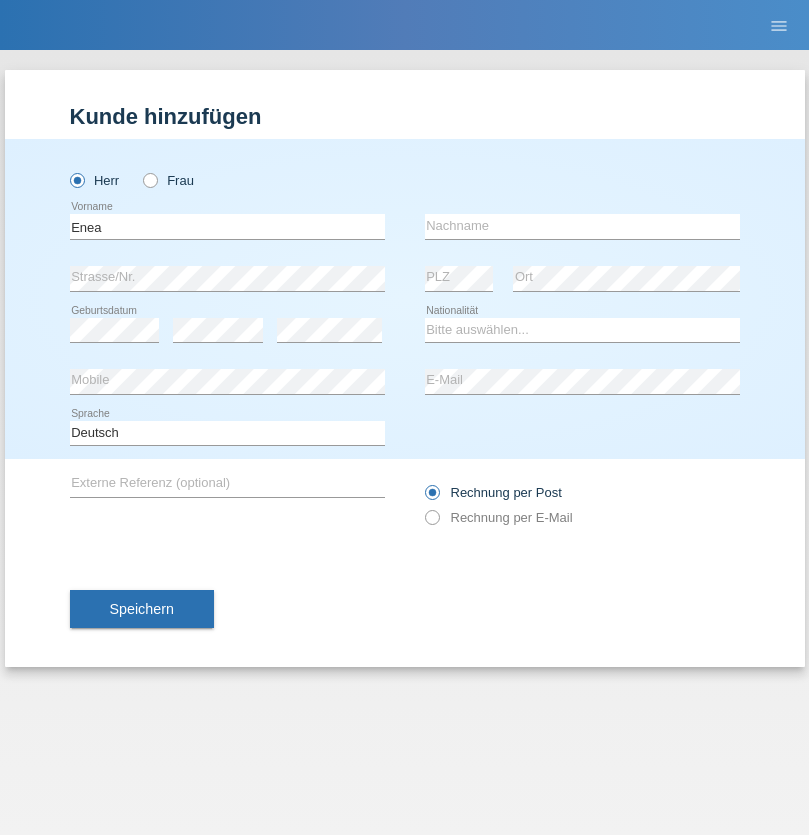 scroll, scrollTop: 0, scrollLeft: 0, axis: both 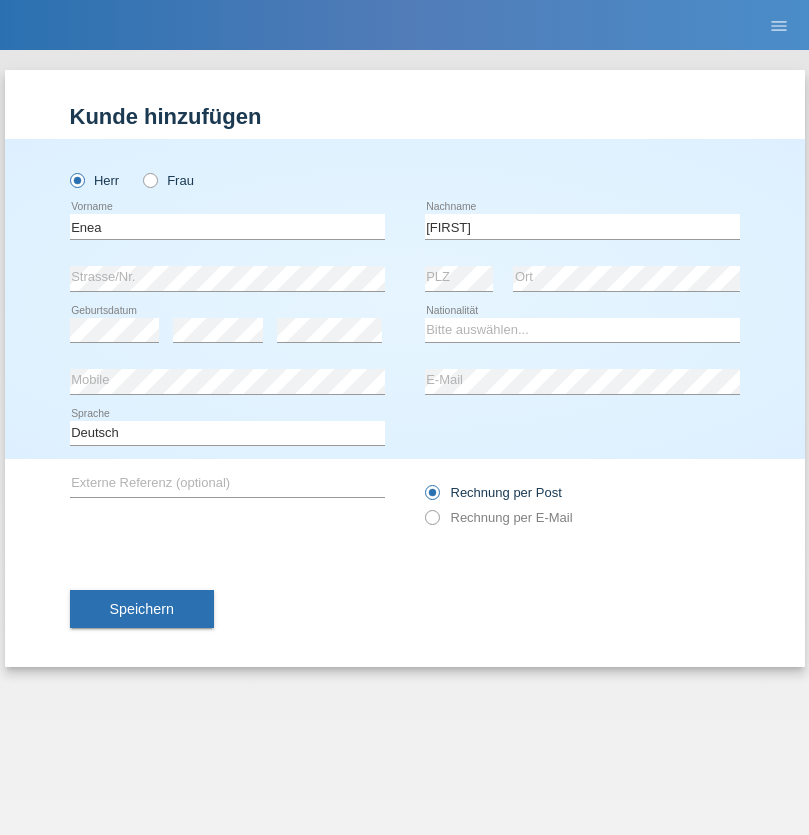 type on "Andrei" 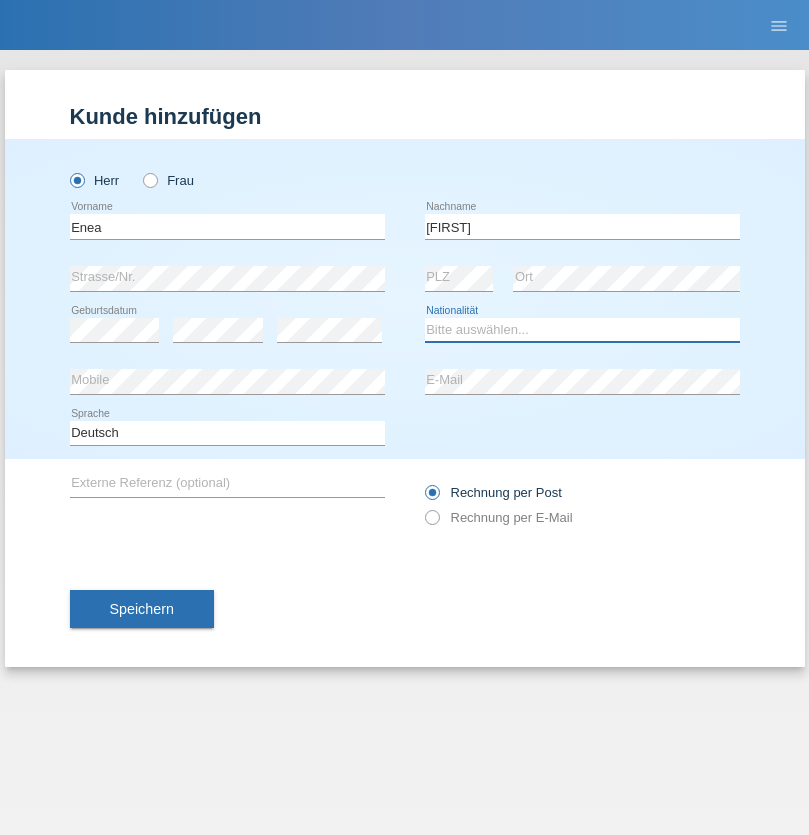 select on "OM" 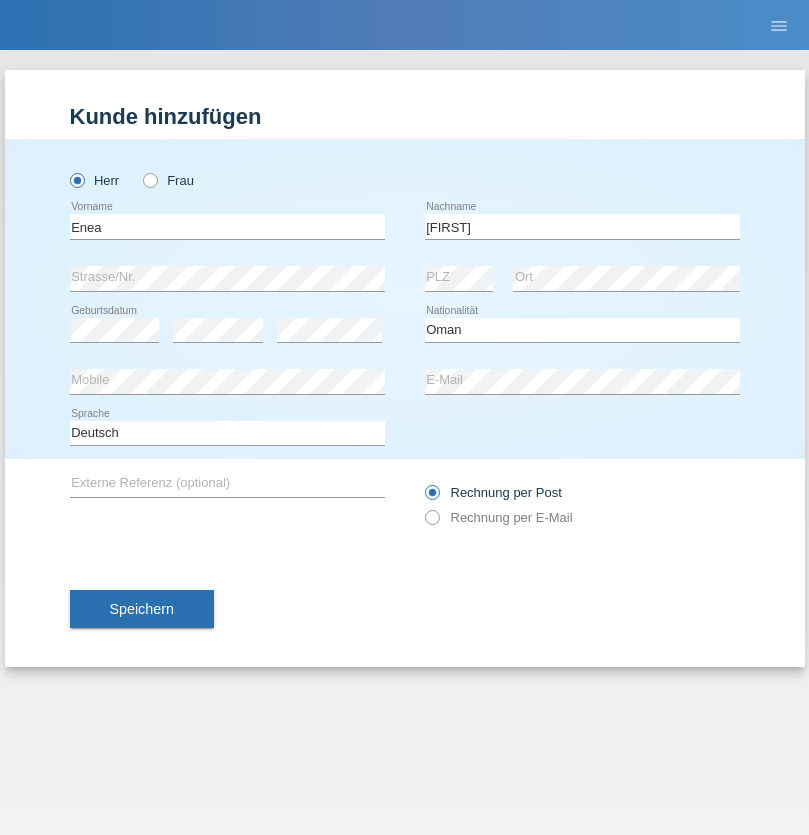 select on "C" 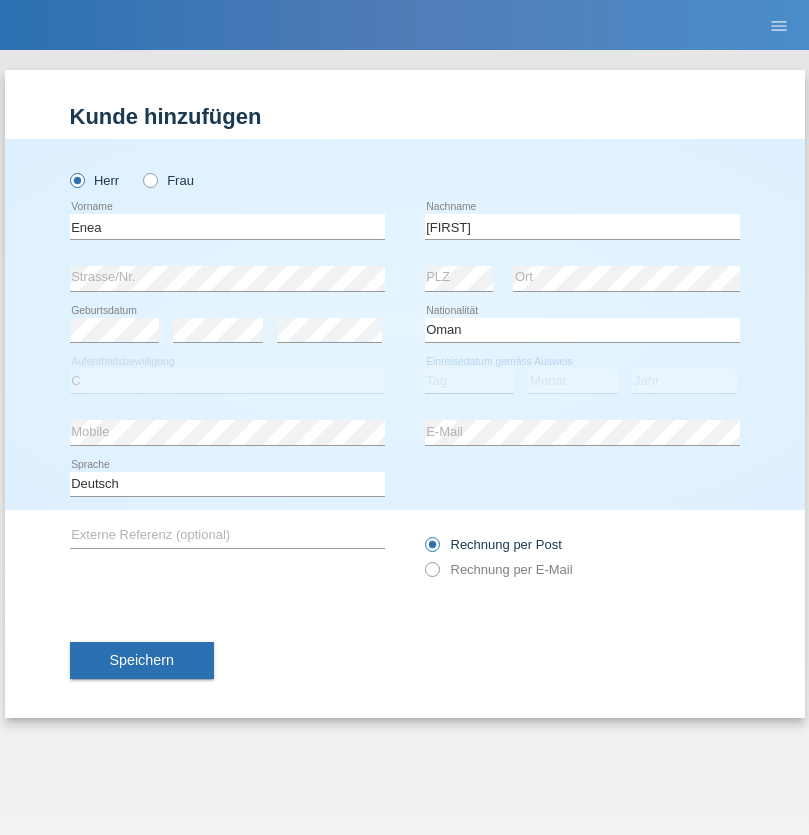 select on "17" 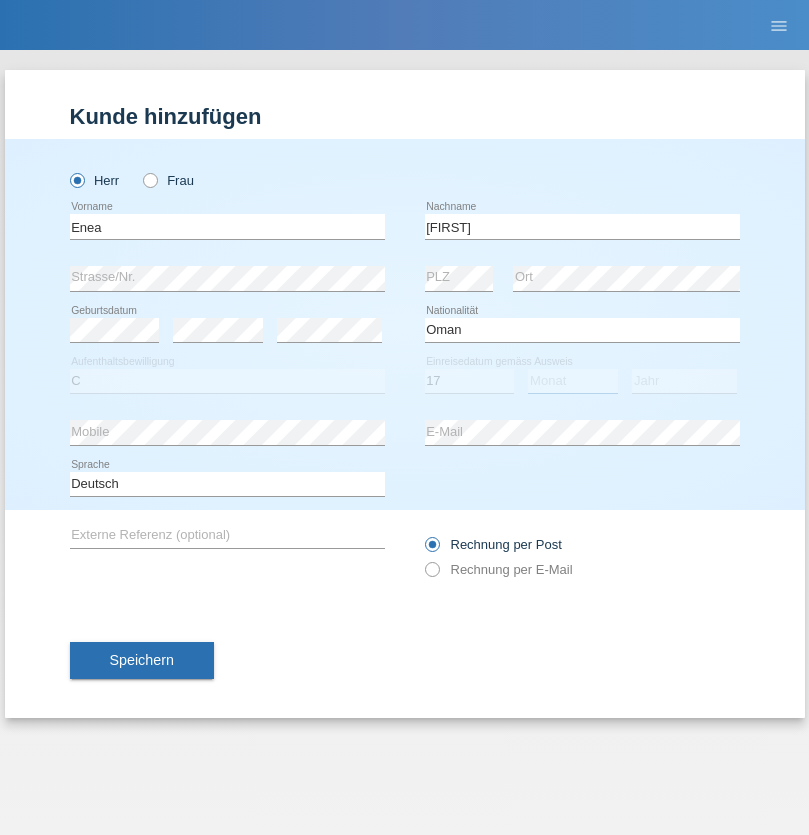 select on "06" 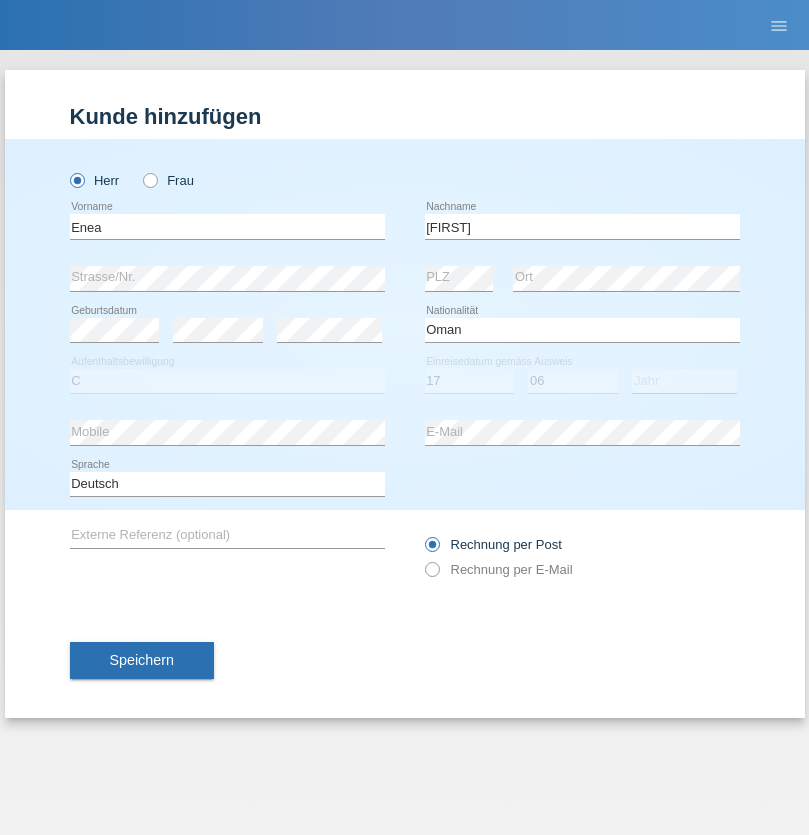 select on "2021" 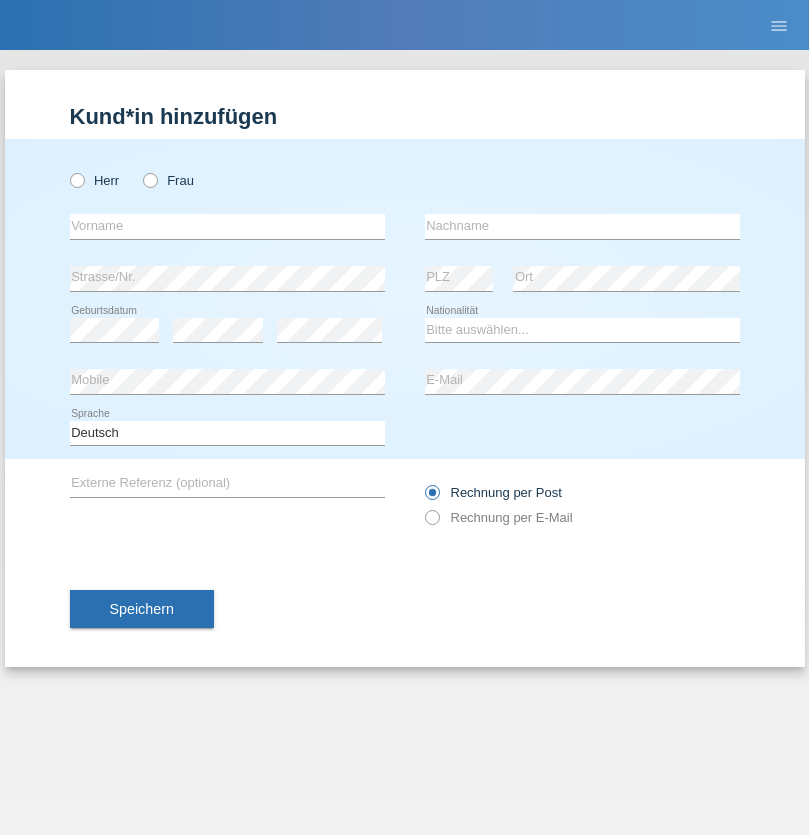 scroll, scrollTop: 0, scrollLeft: 0, axis: both 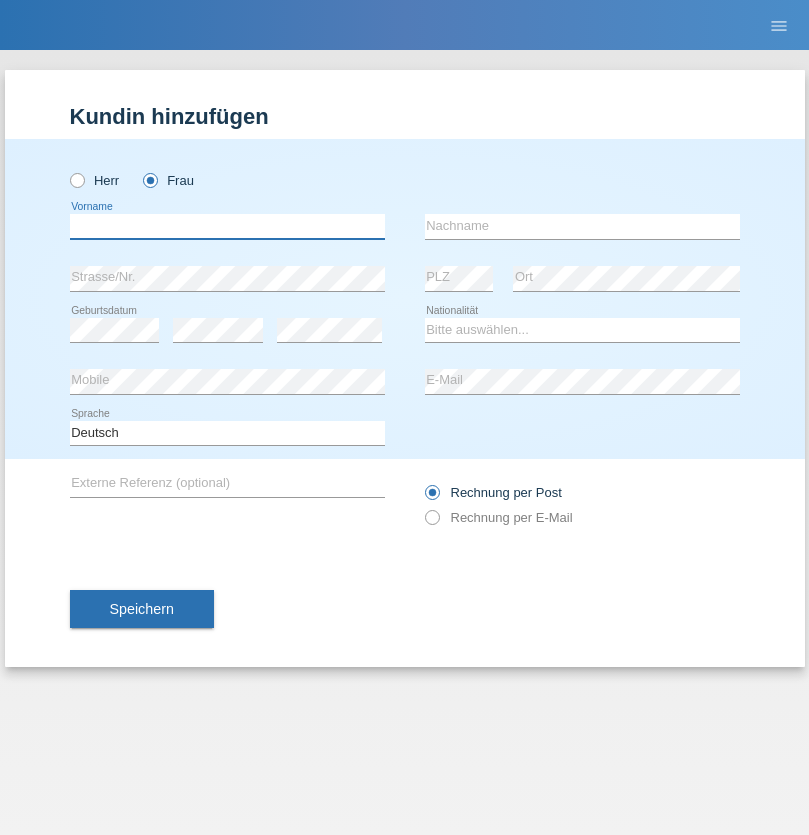 click at bounding box center (227, 226) 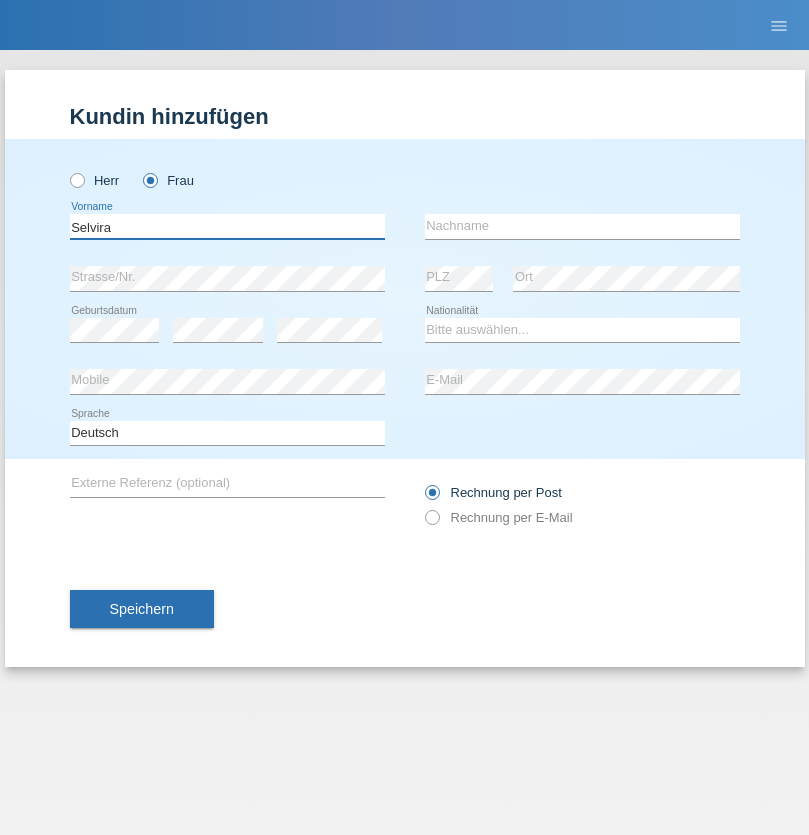 type on "Selvira" 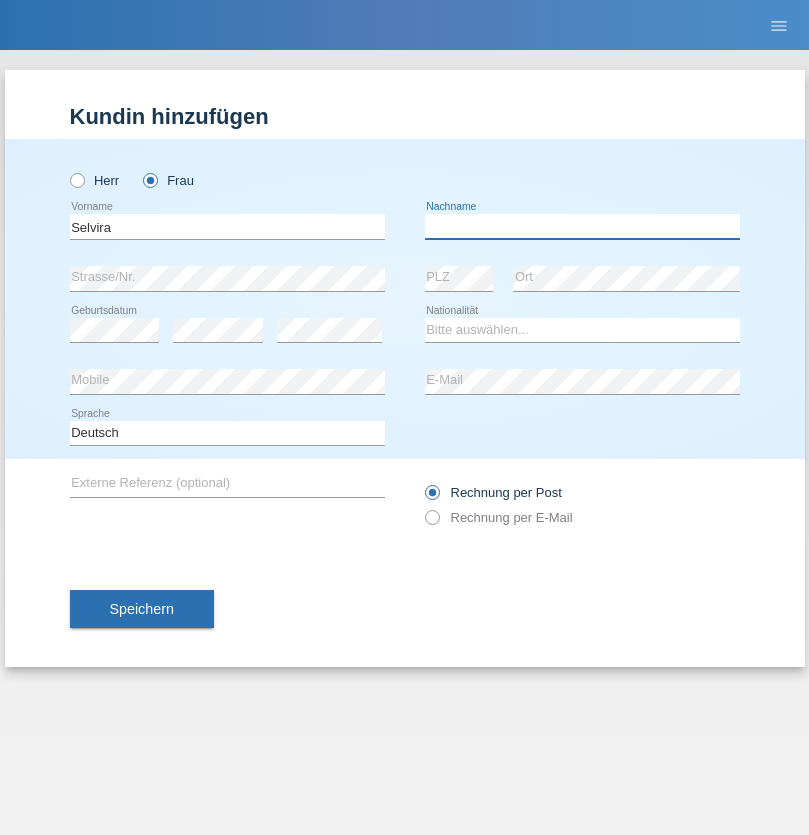 click at bounding box center [582, 226] 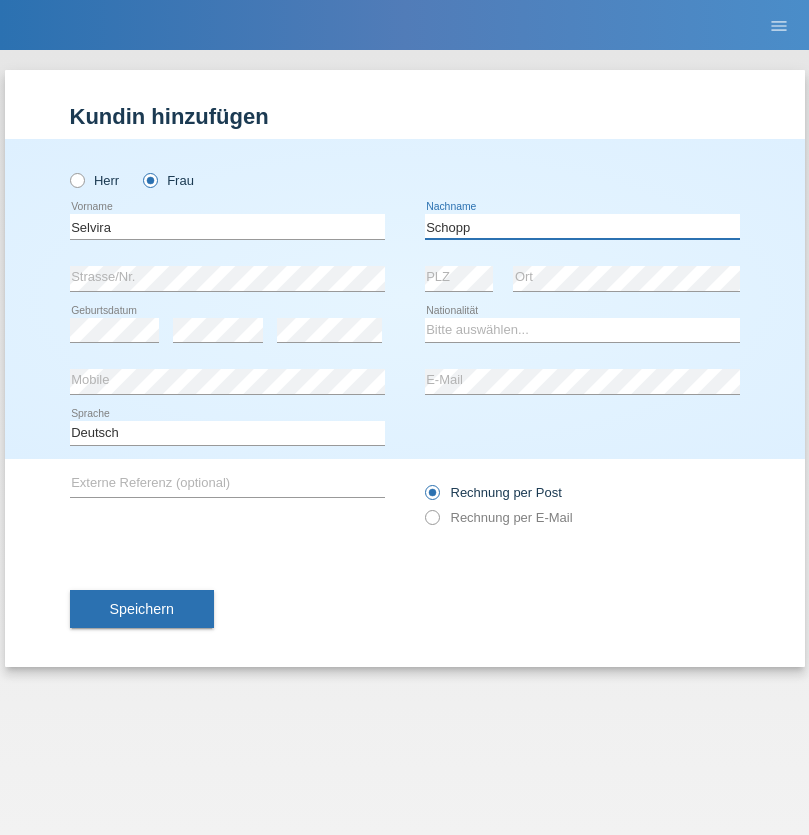 type on "Schopp" 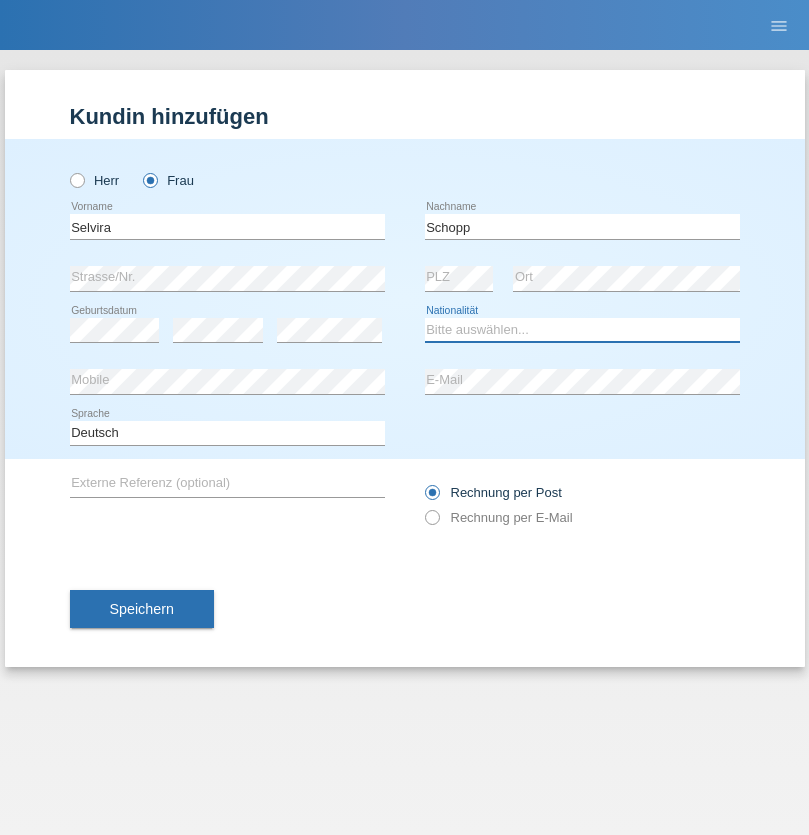 select on "CH" 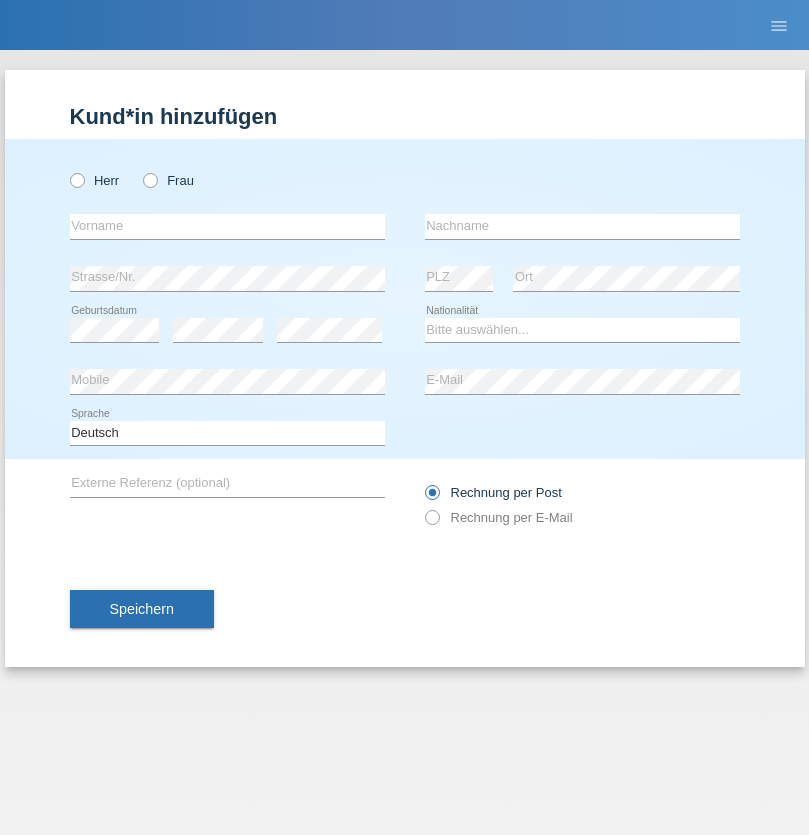 scroll, scrollTop: 0, scrollLeft: 0, axis: both 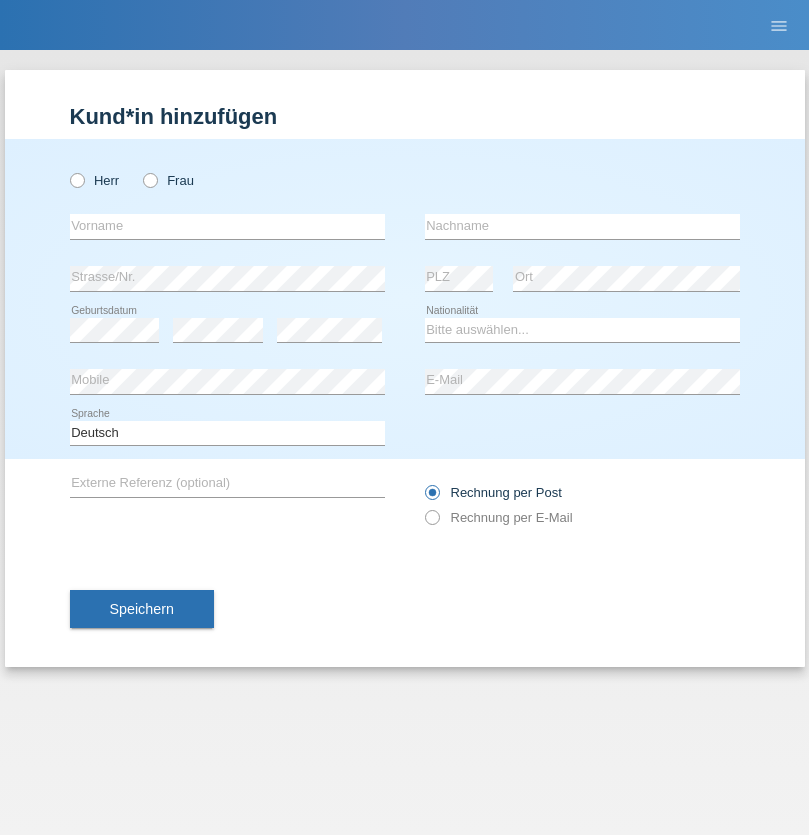 radio on "true" 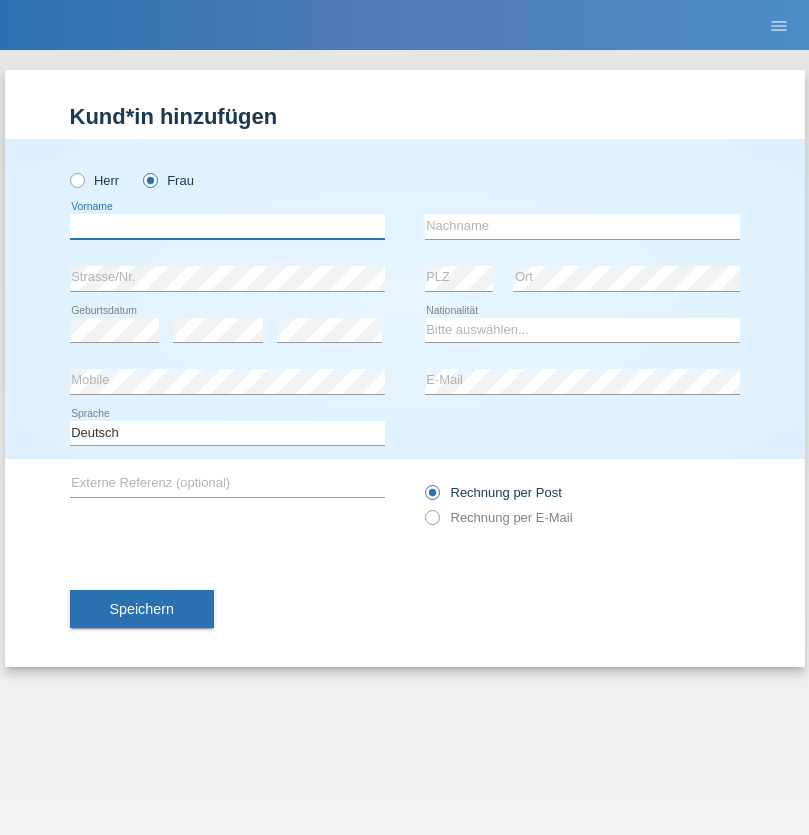 click at bounding box center [227, 226] 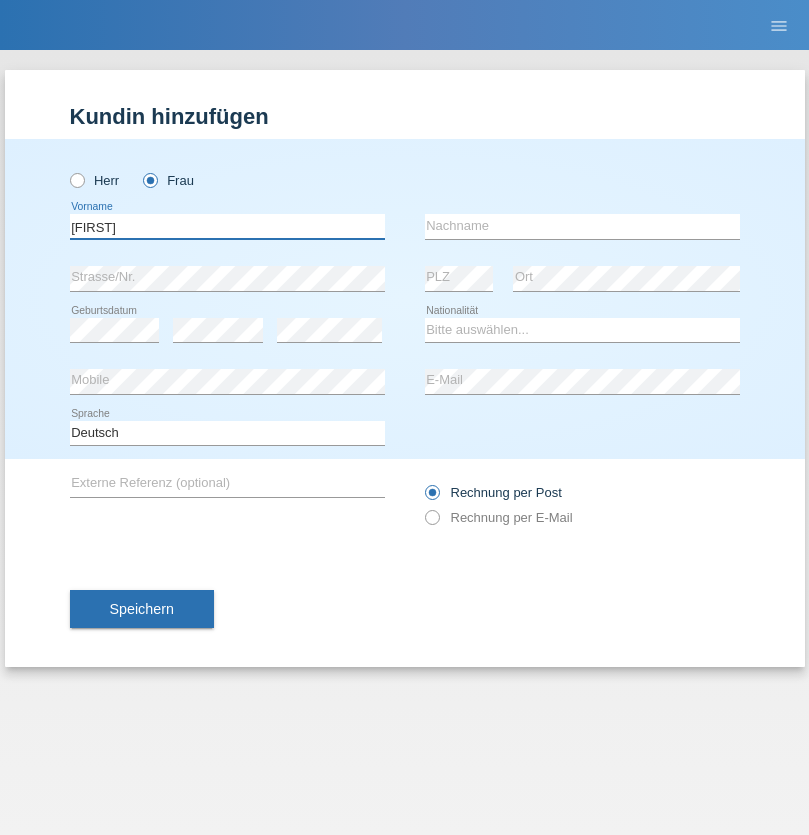 type on "[FIRST]" 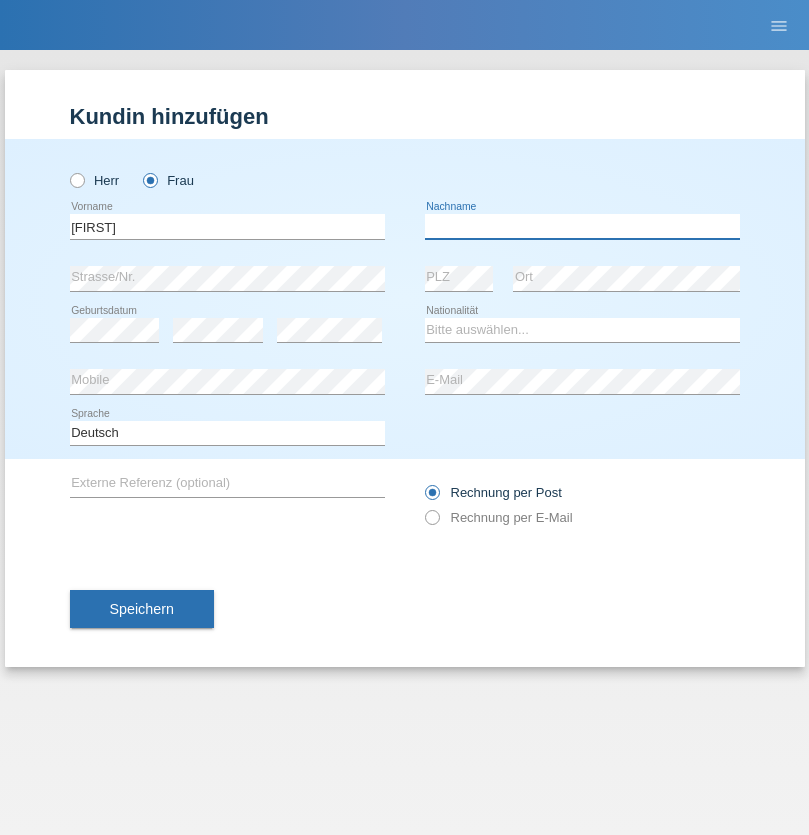 click at bounding box center (582, 226) 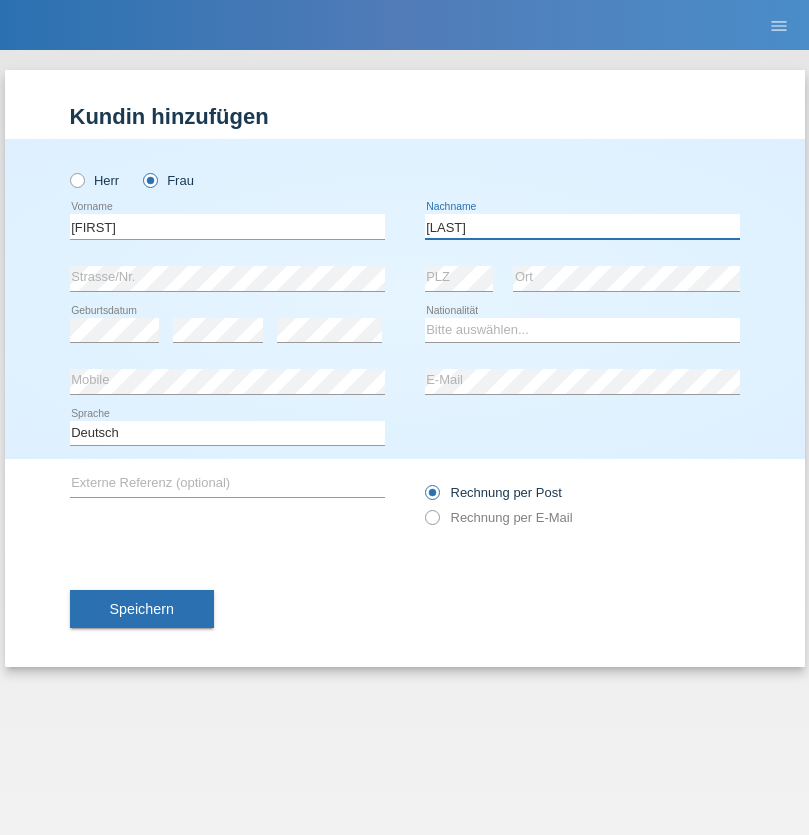 type on "[LAST]" 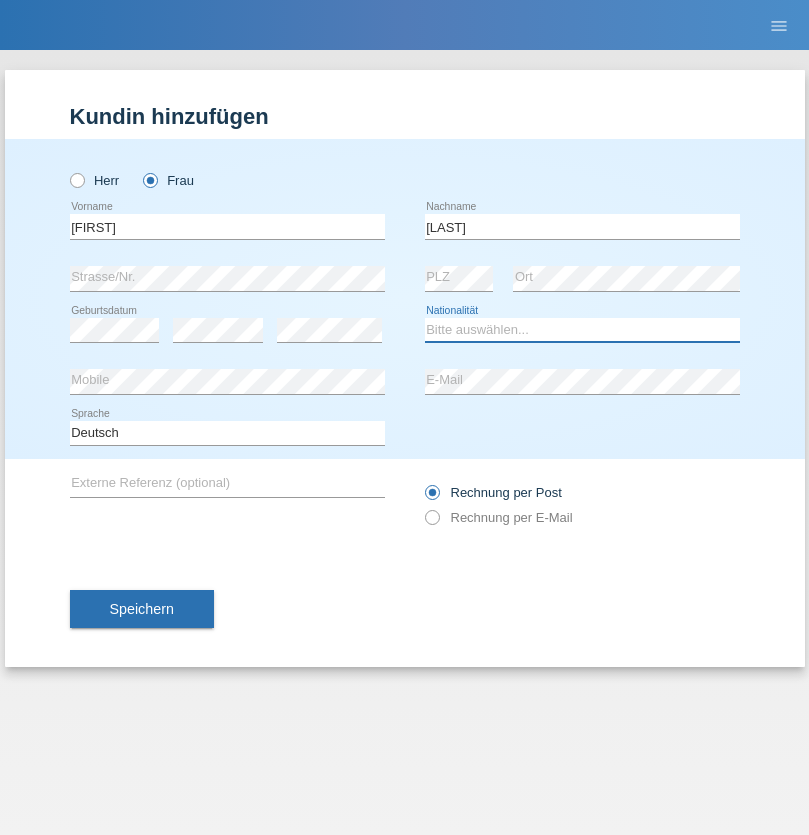 select on "SK" 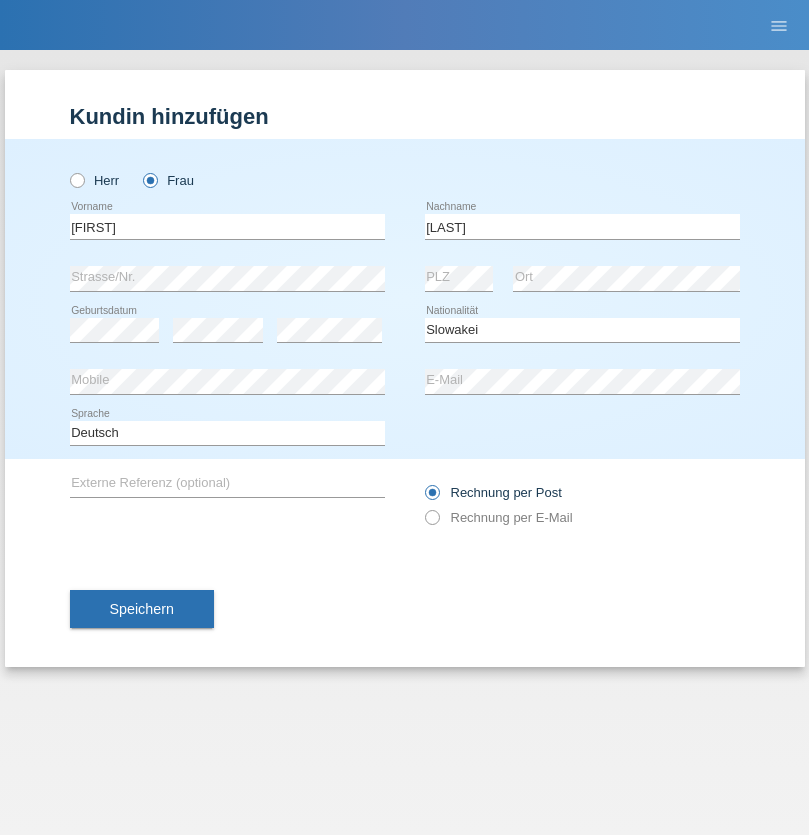 select on "C" 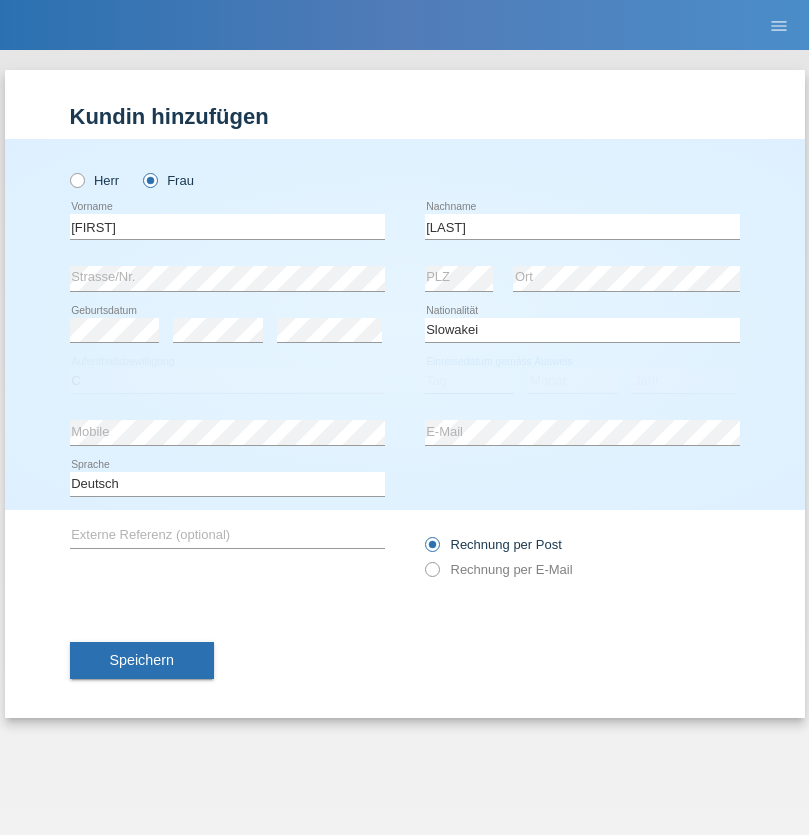 select on "05" 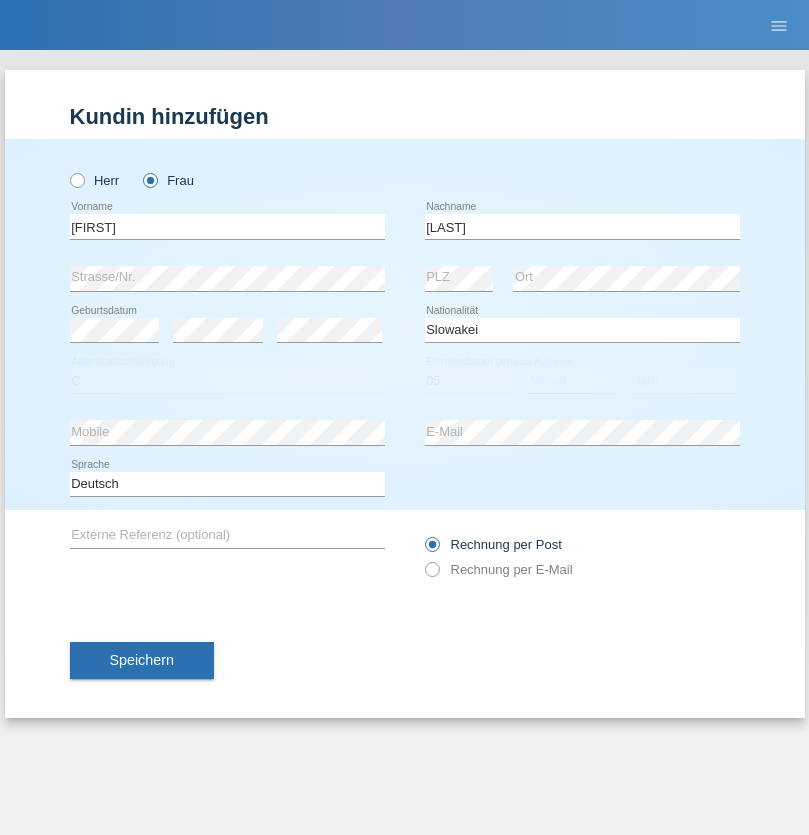 select on "04" 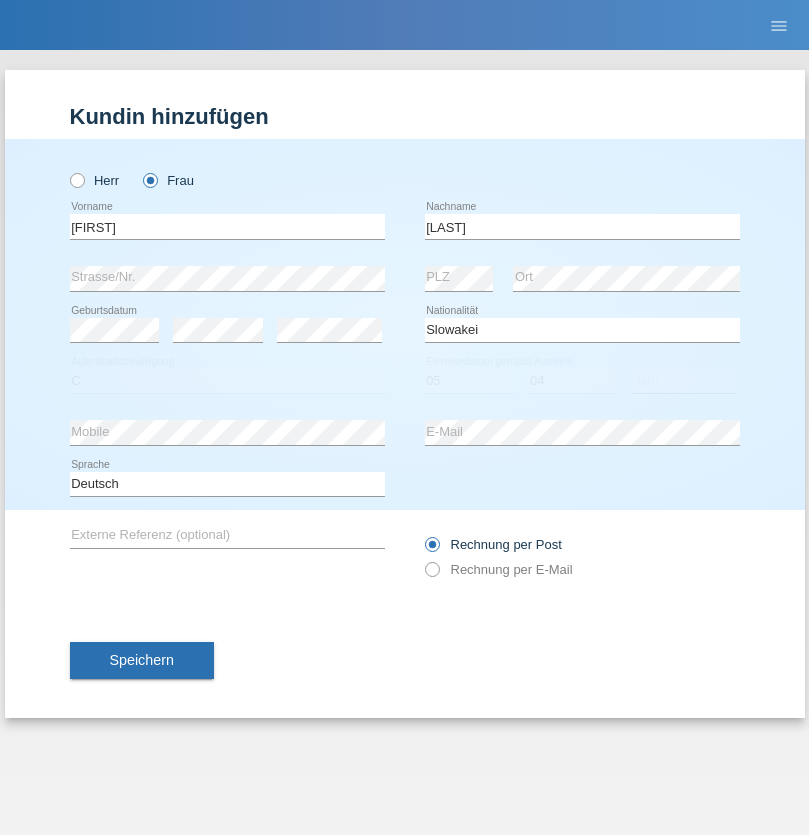 select on "2014" 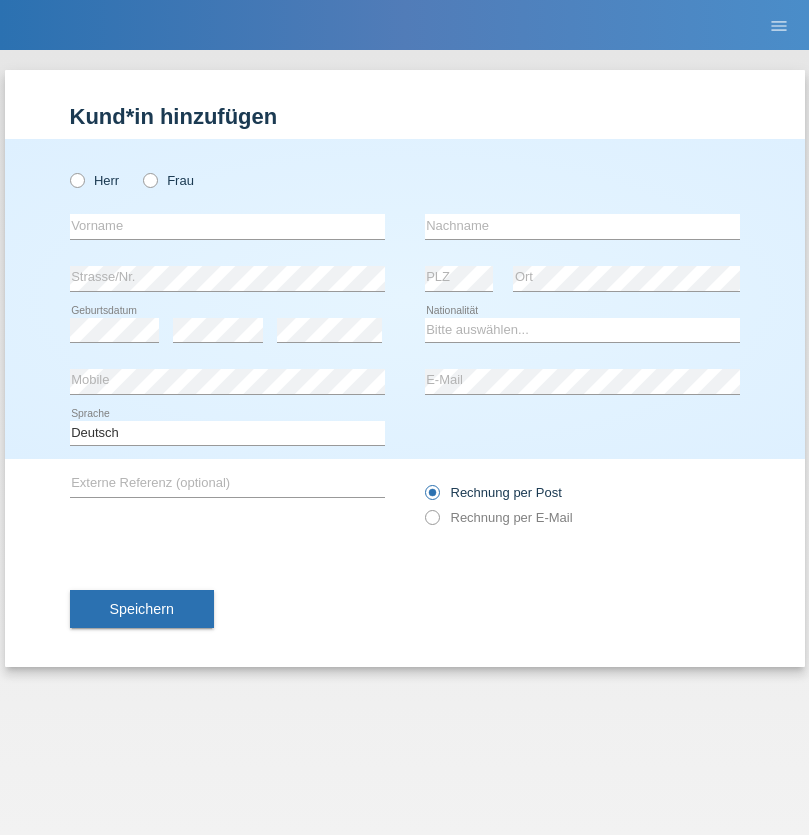 scroll, scrollTop: 0, scrollLeft: 0, axis: both 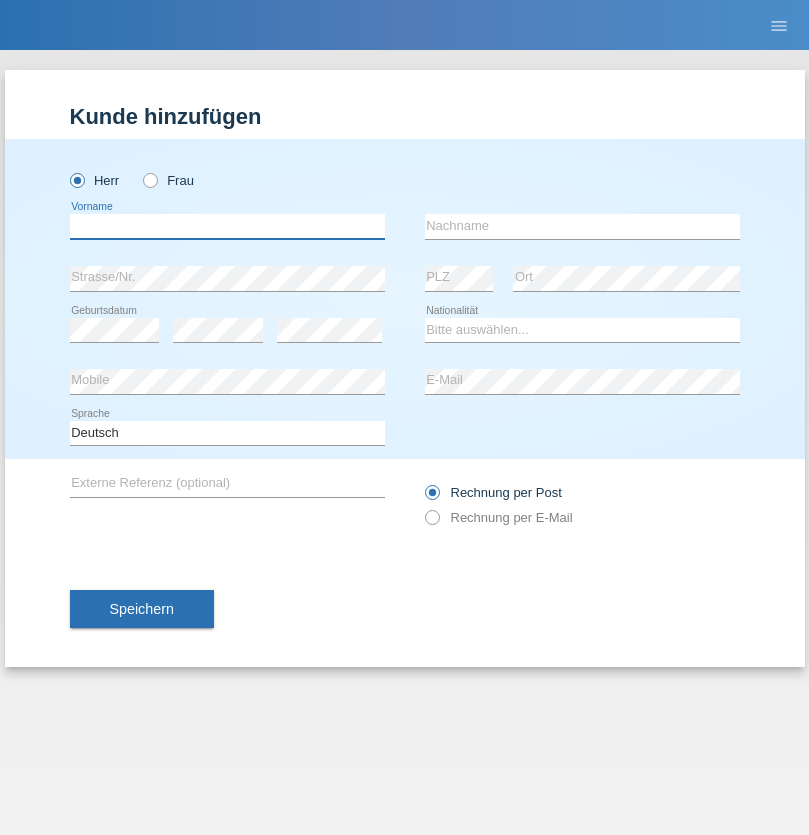 click at bounding box center [227, 226] 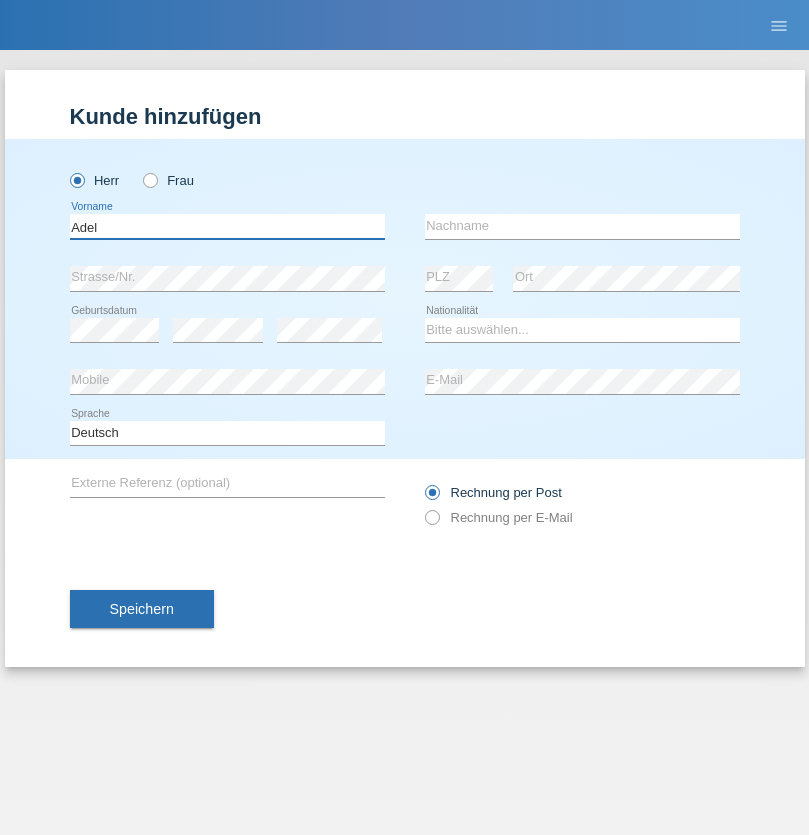 type on "Adel" 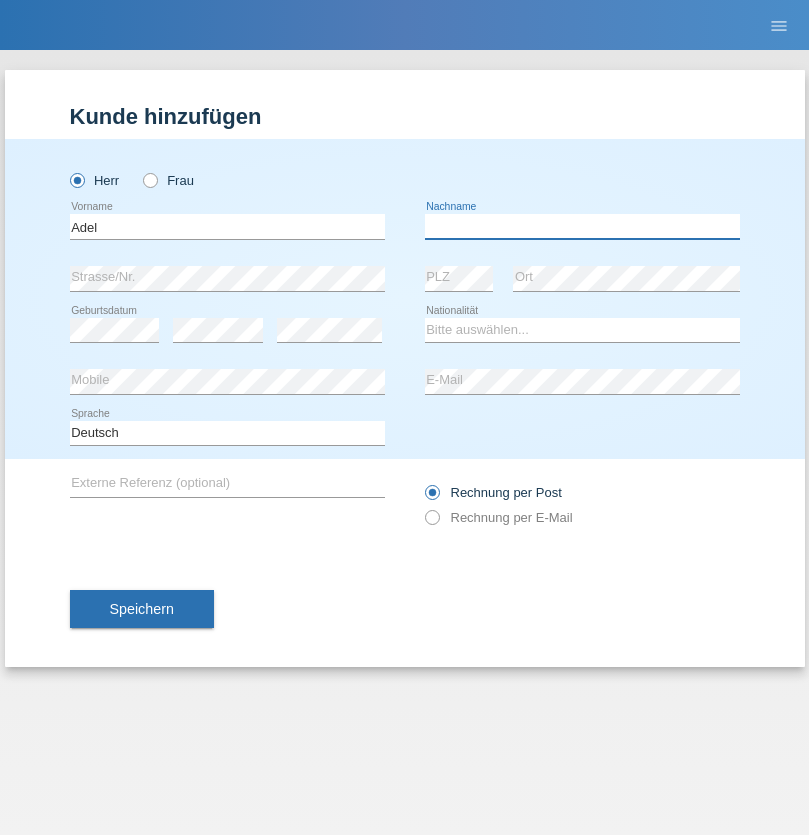 click at bounding box center (582, 226) 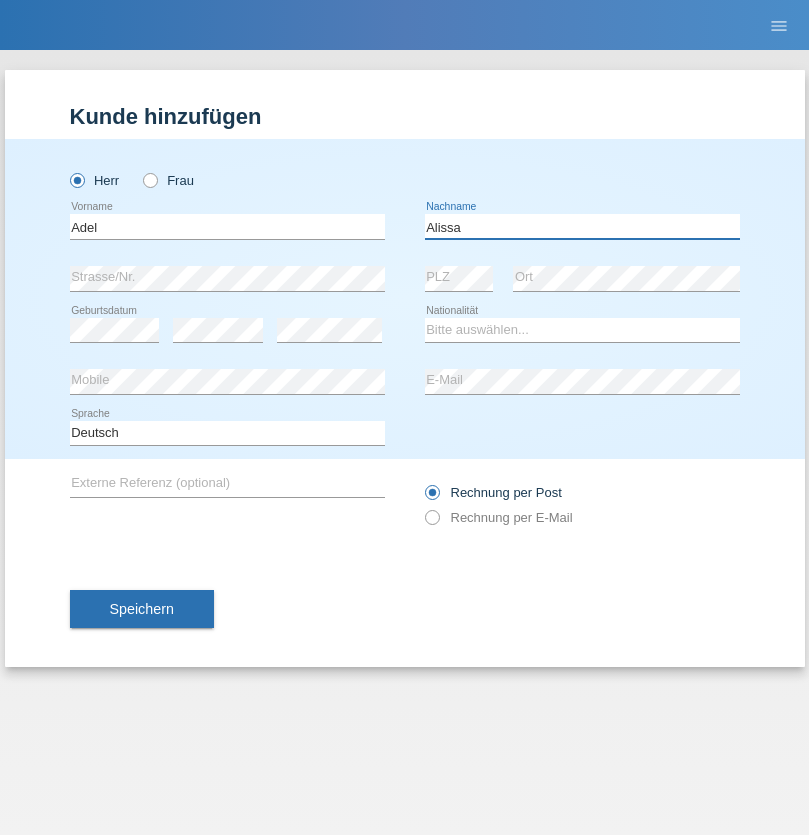 type on "Alissa" 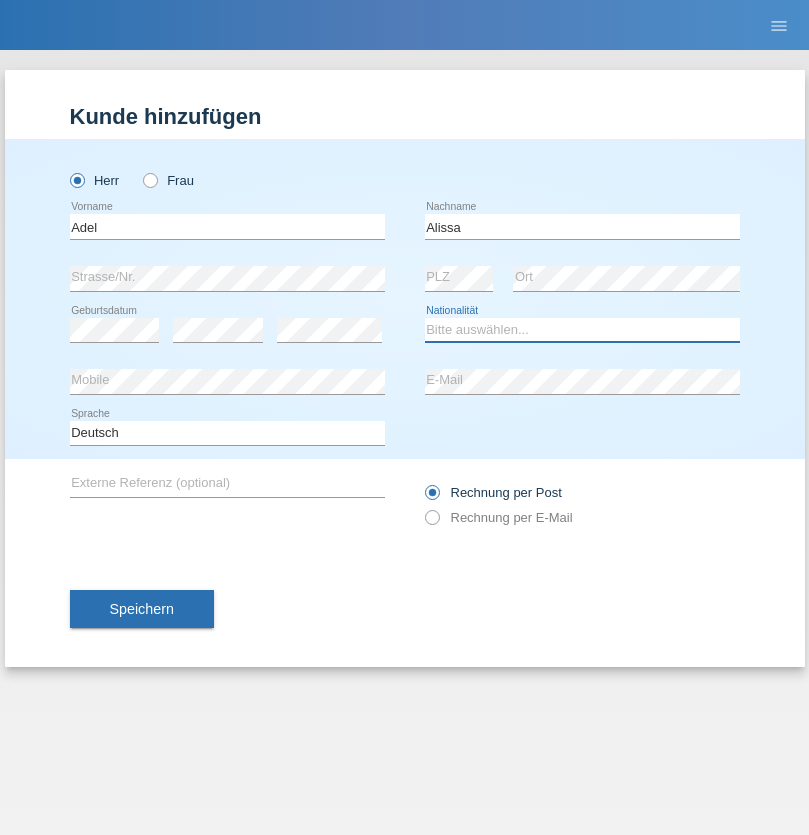 select on "SY" 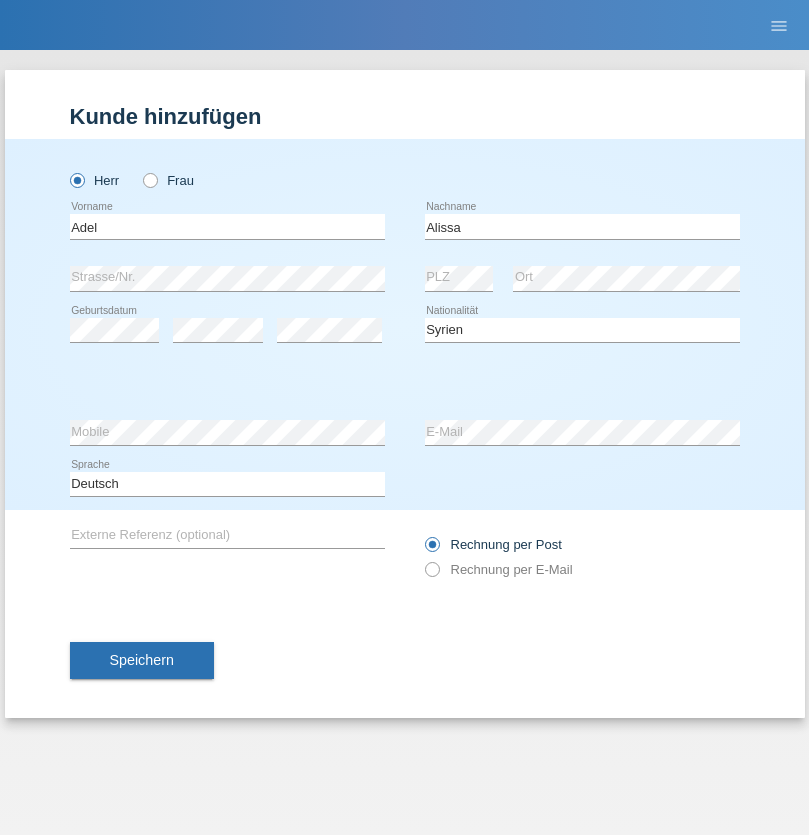 select on "C" 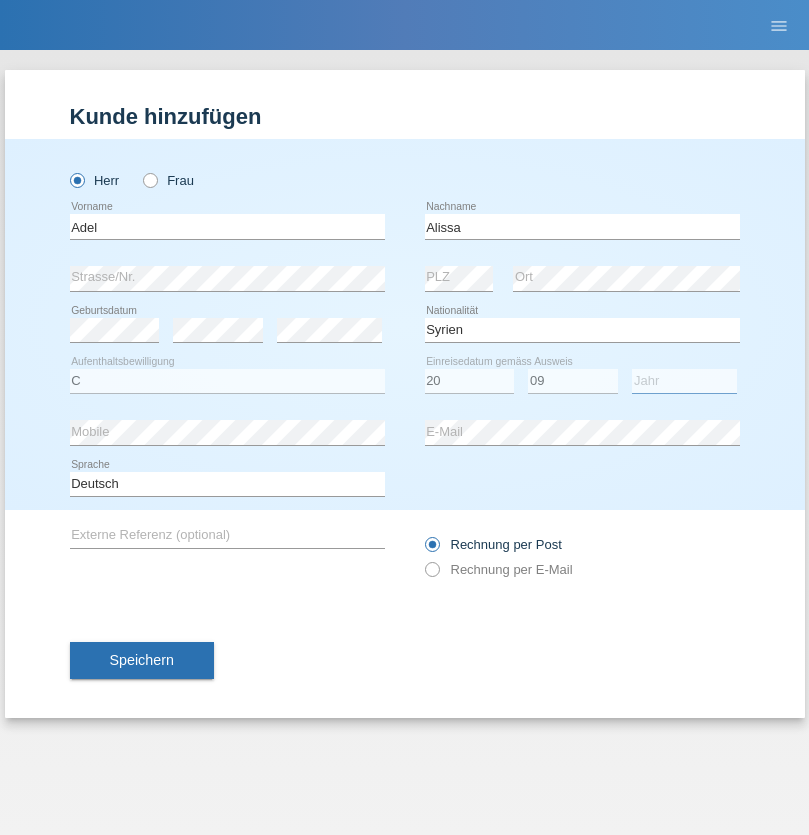 select on "2018" 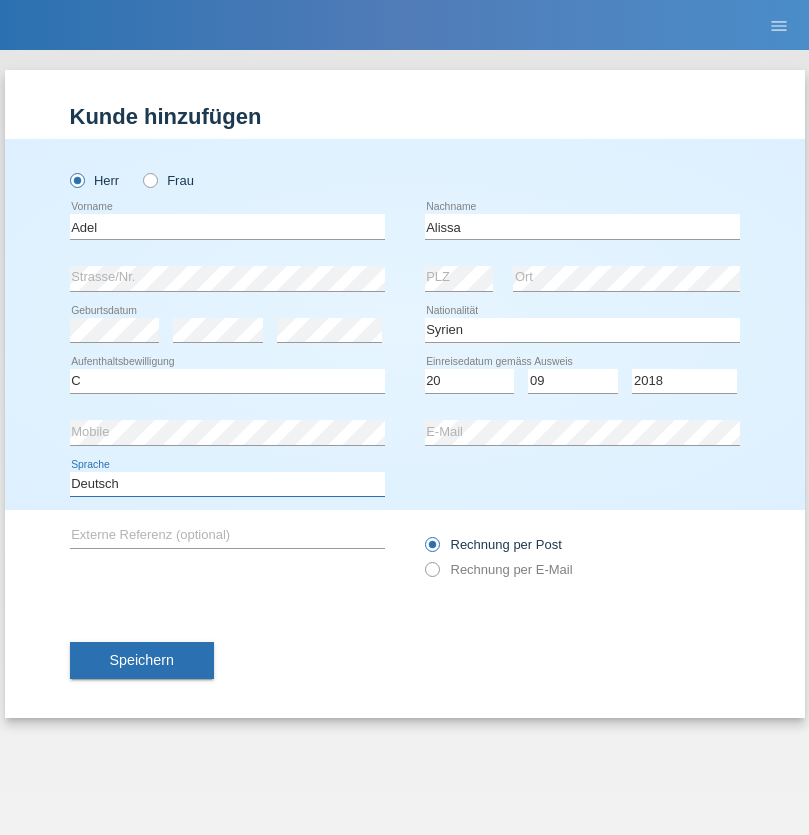 select on "en" 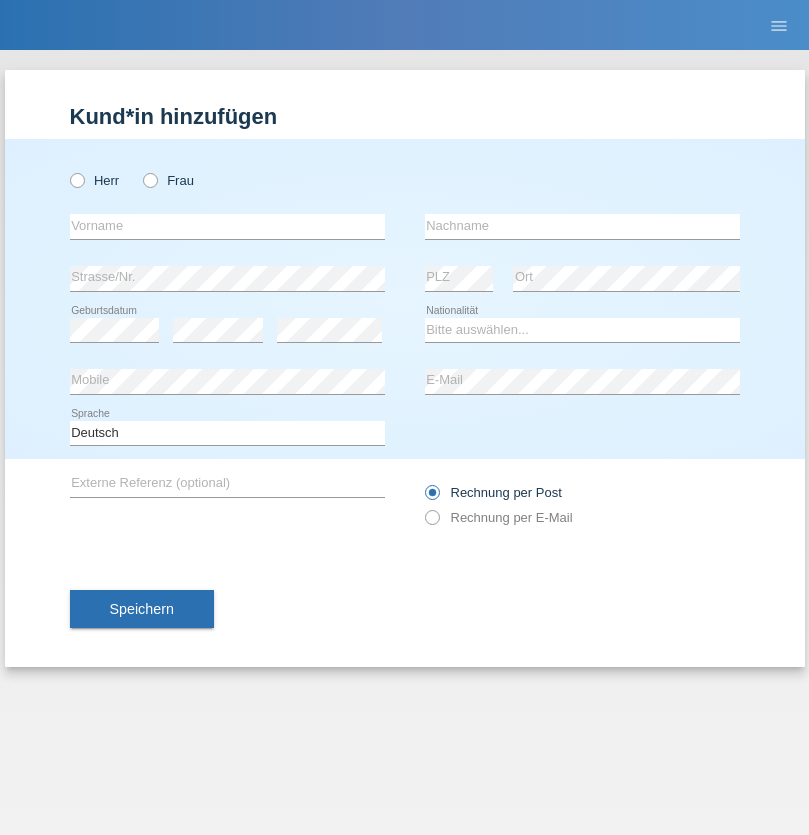 scroll, scrollTop: 0, scrollLeft: 0, axis: both 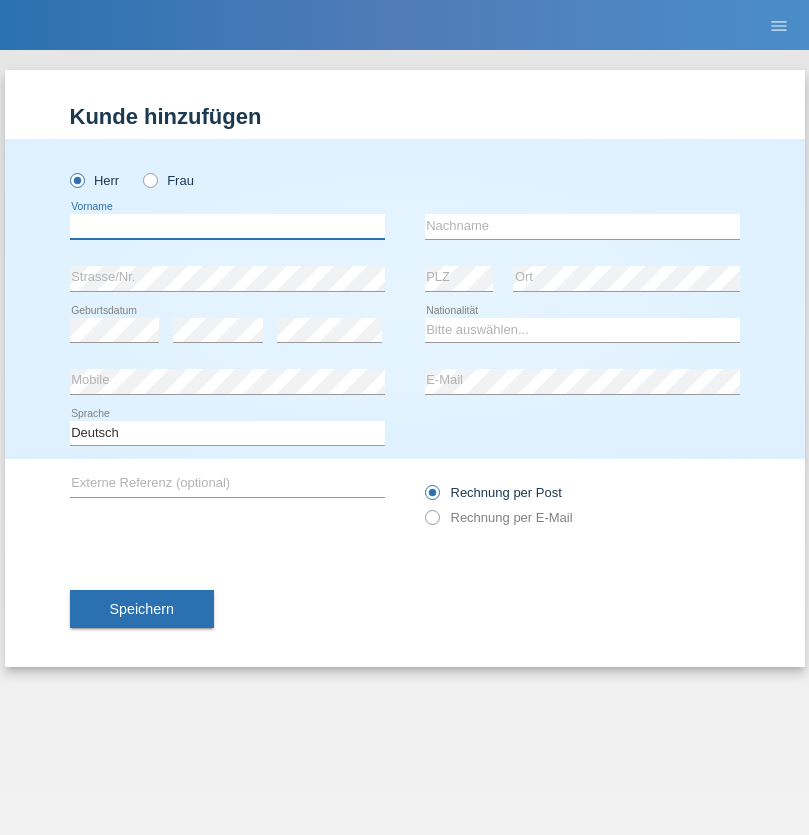 click at bounding box center (227, 226) 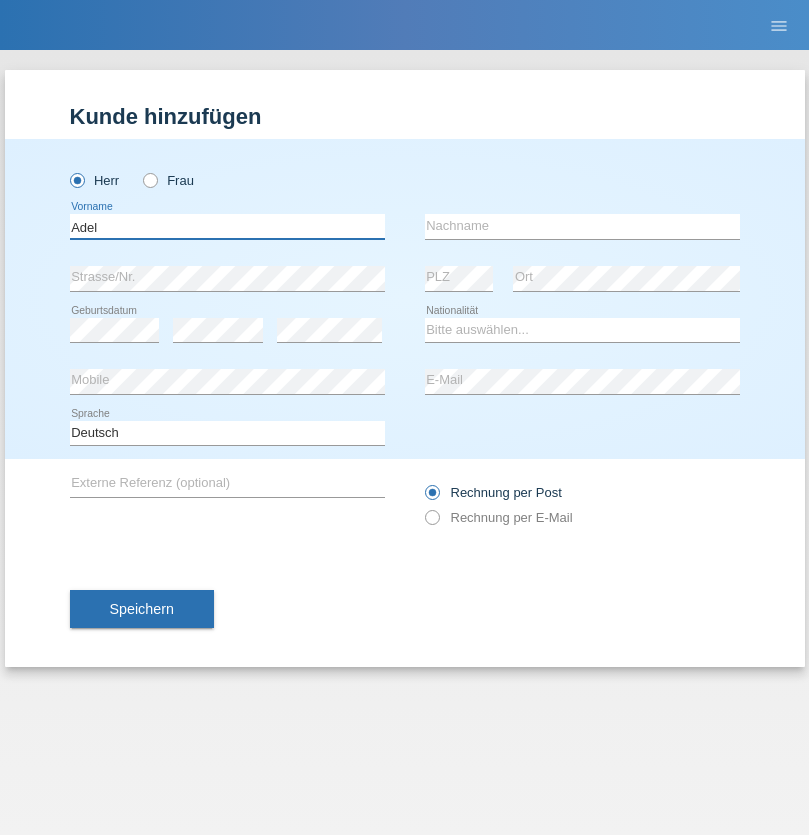 type on "Adel" 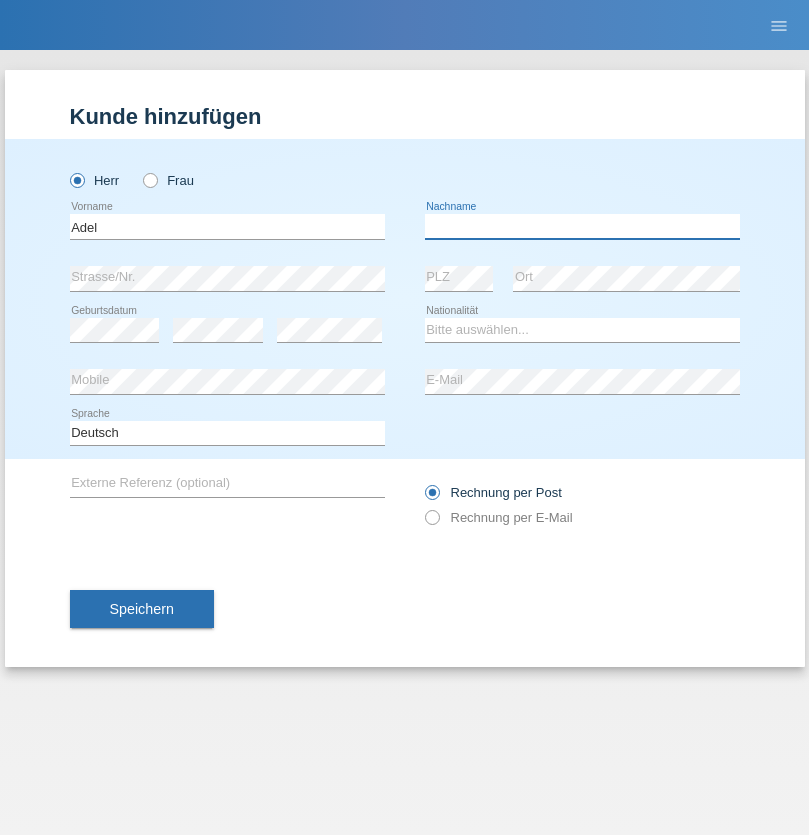 click at bounding box center (582, 226) 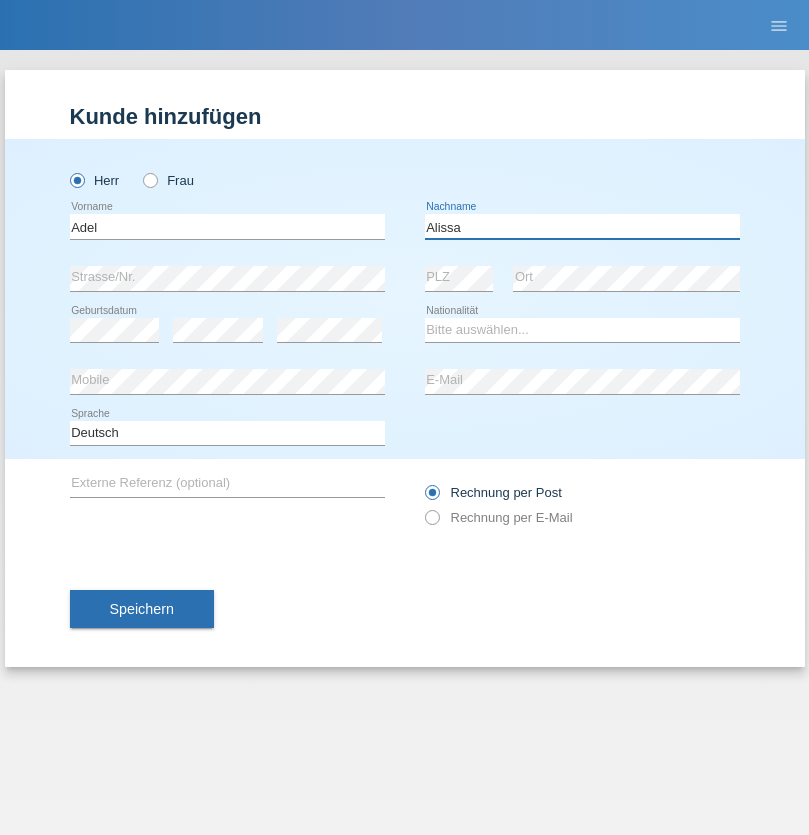 type on "Alissa" 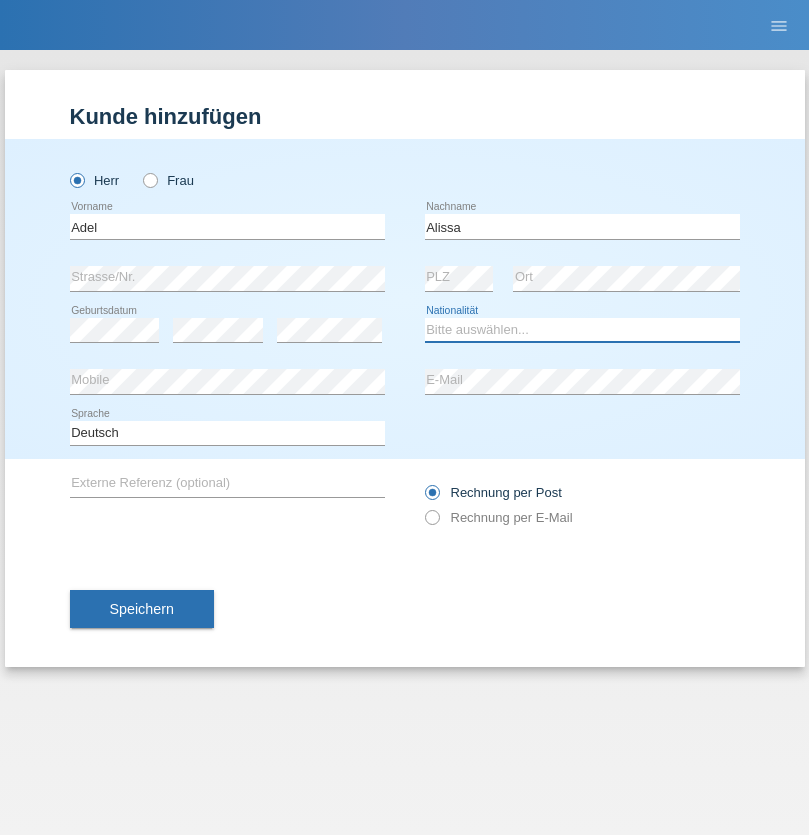 select on "SY" 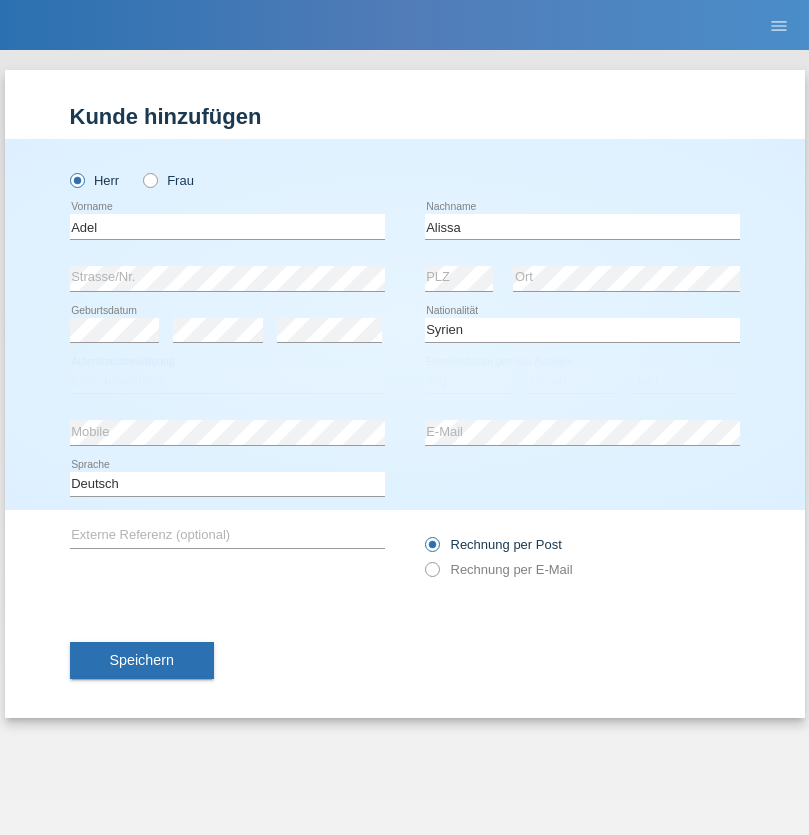 select on "C" 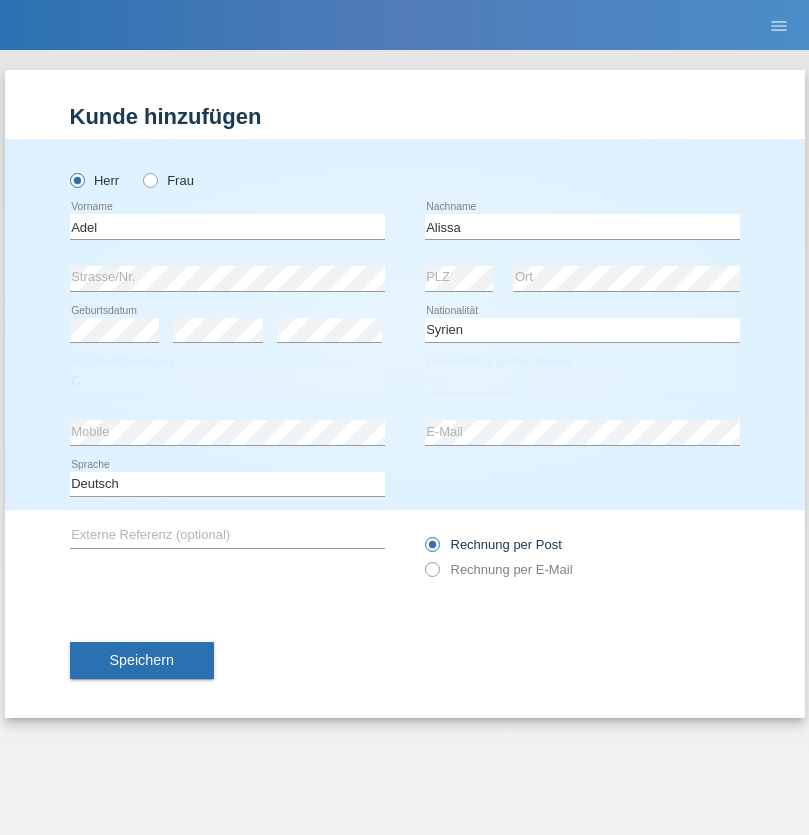 select on "20" 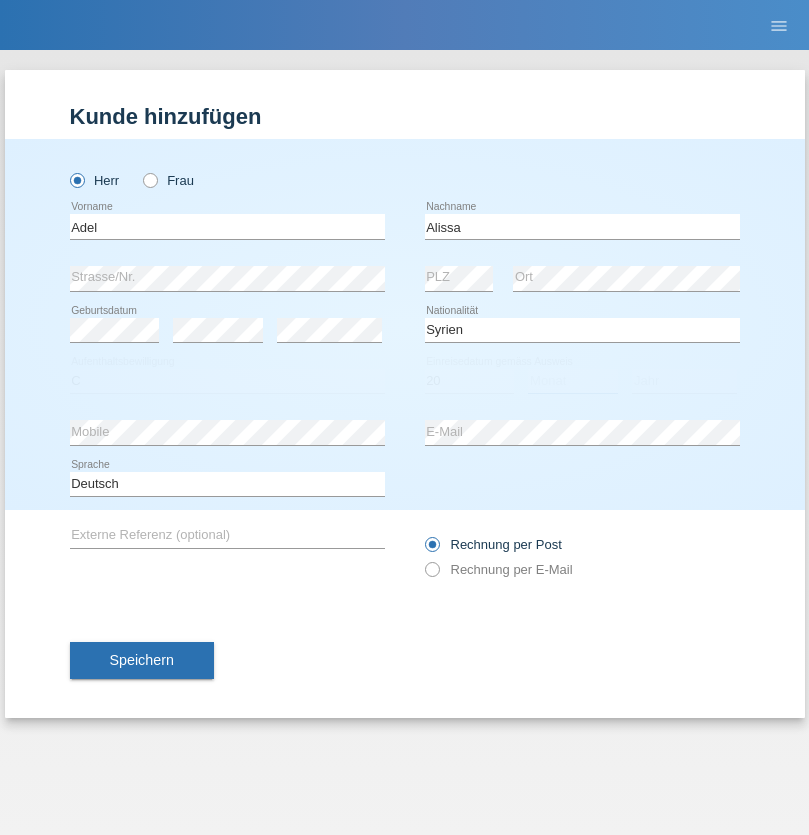 select on "09" 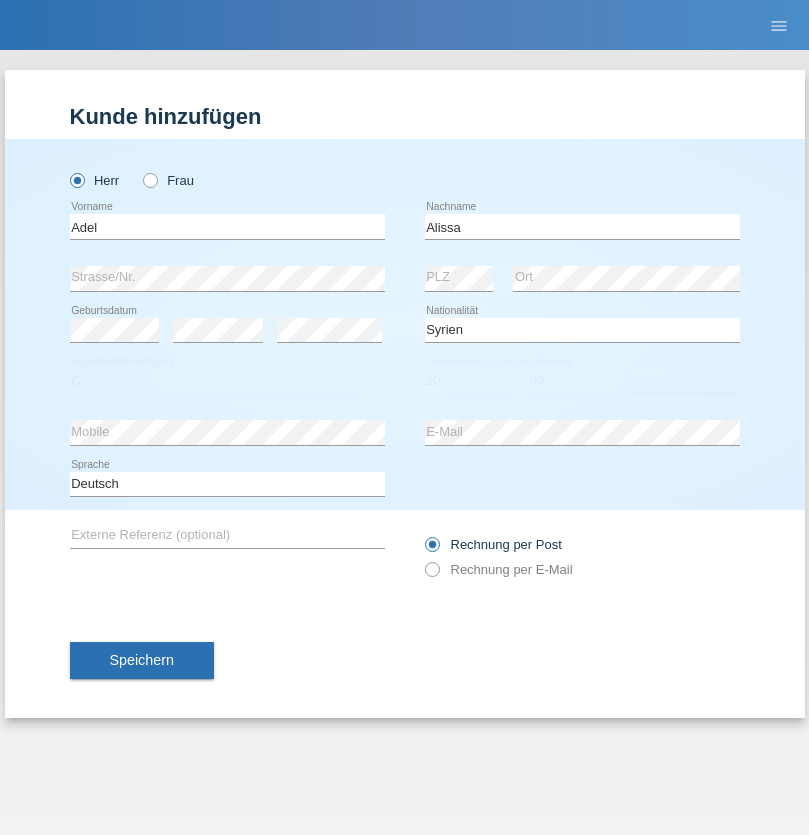 select on "2018" 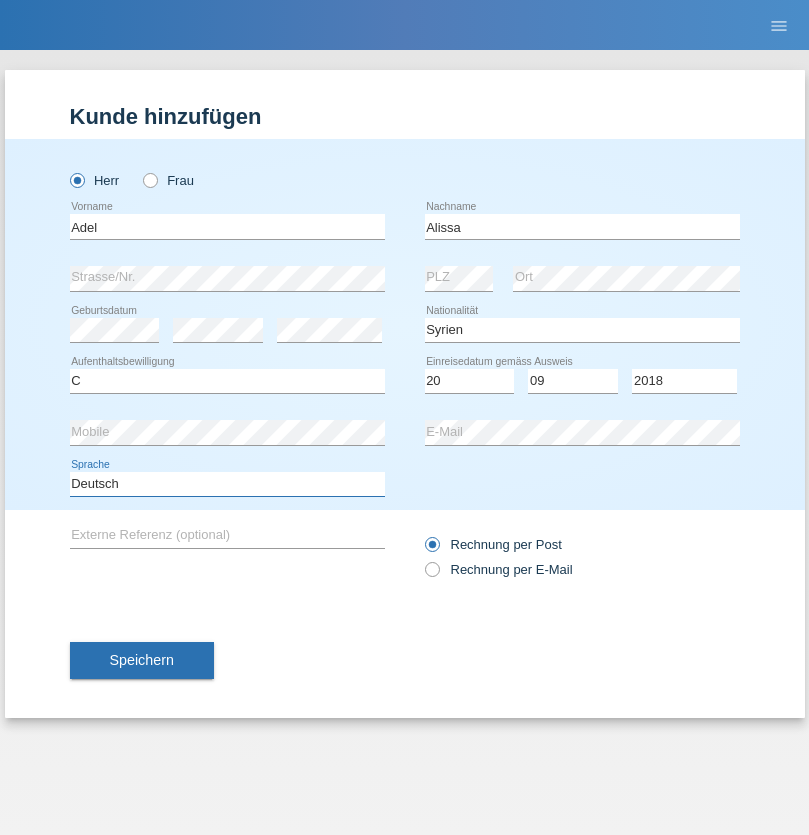 select on "en" 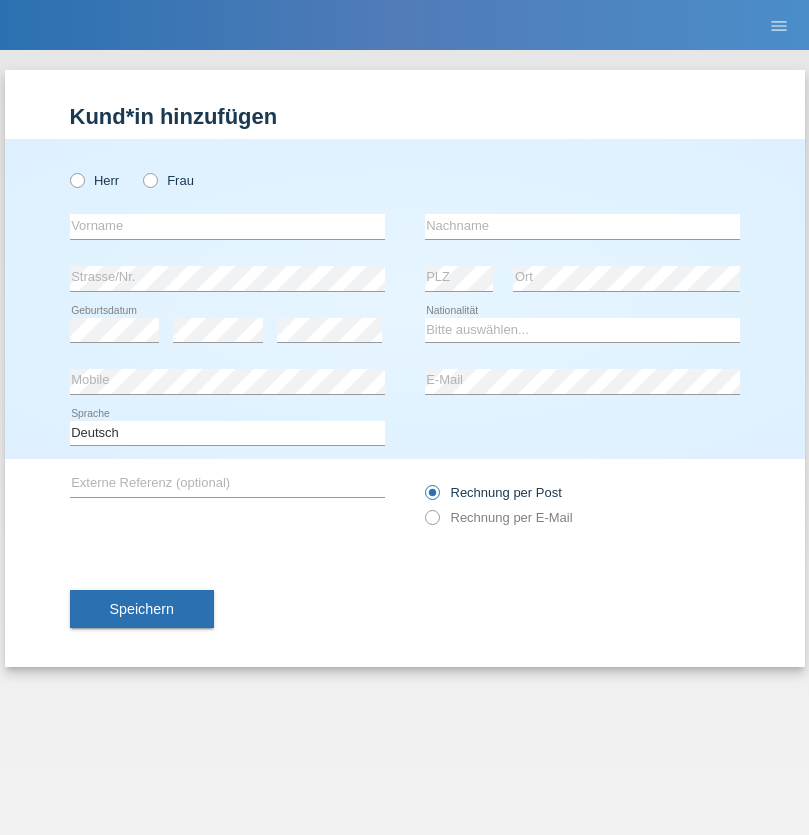scroll, scrollTop: 0, scrollLeft: 0, axis: both 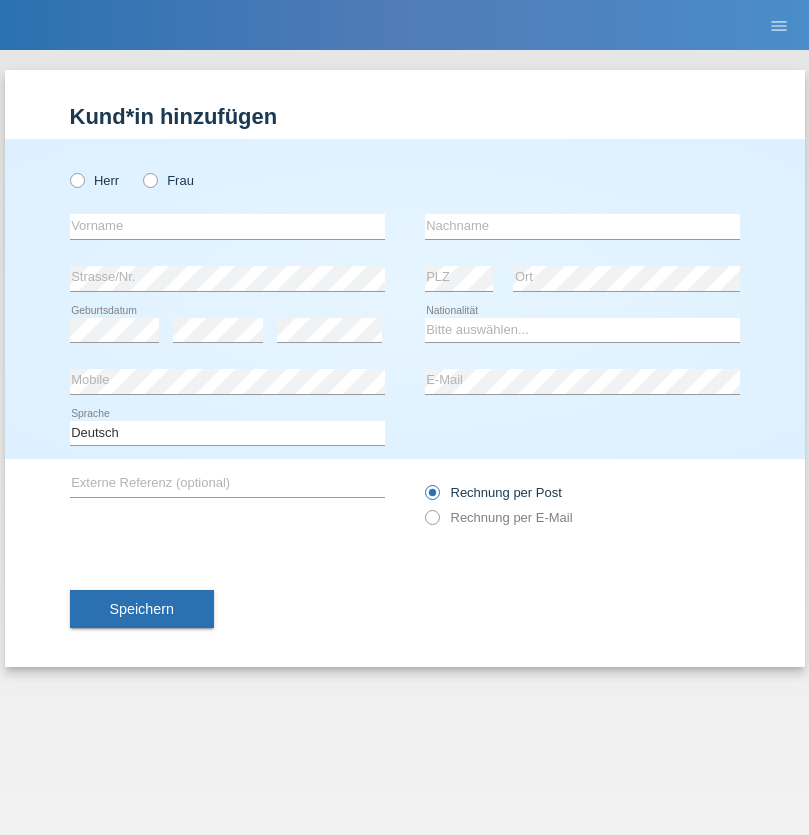 radio on "true" 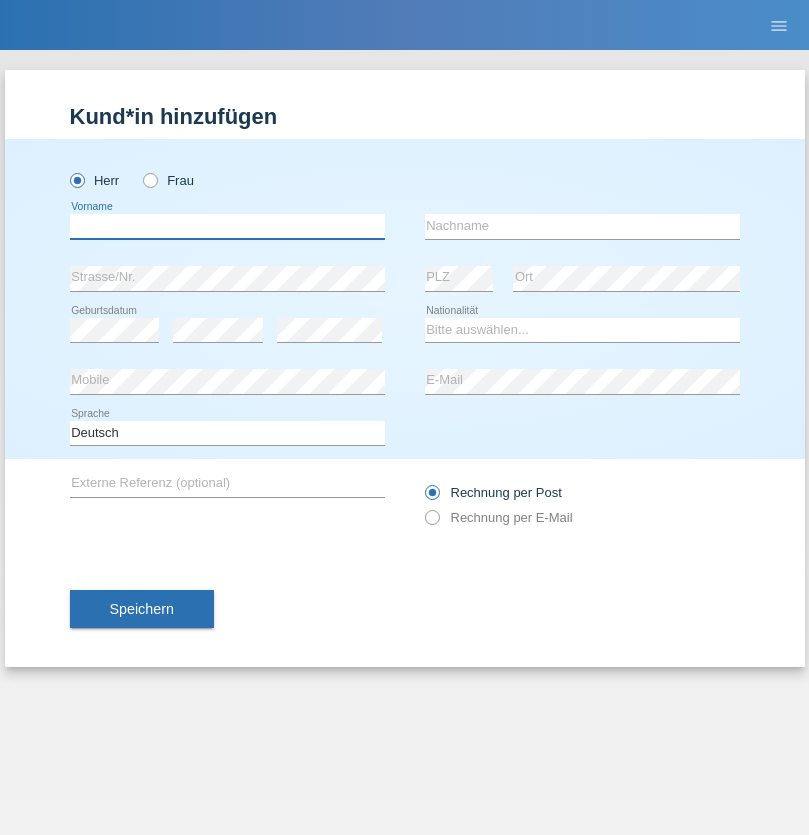 click at bounding box center [227, 226] 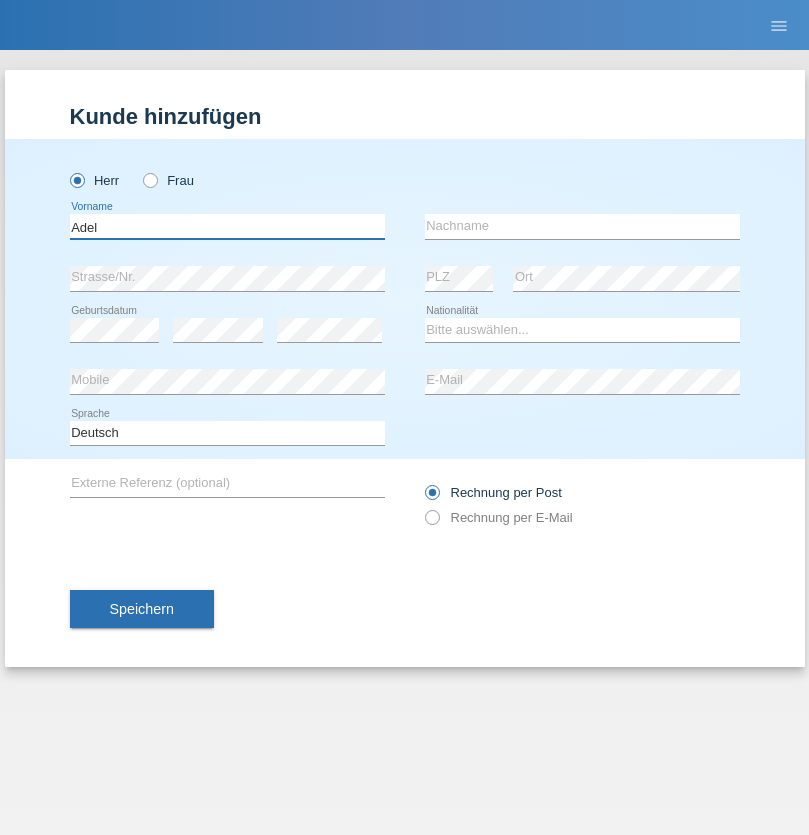 type on "Adel" 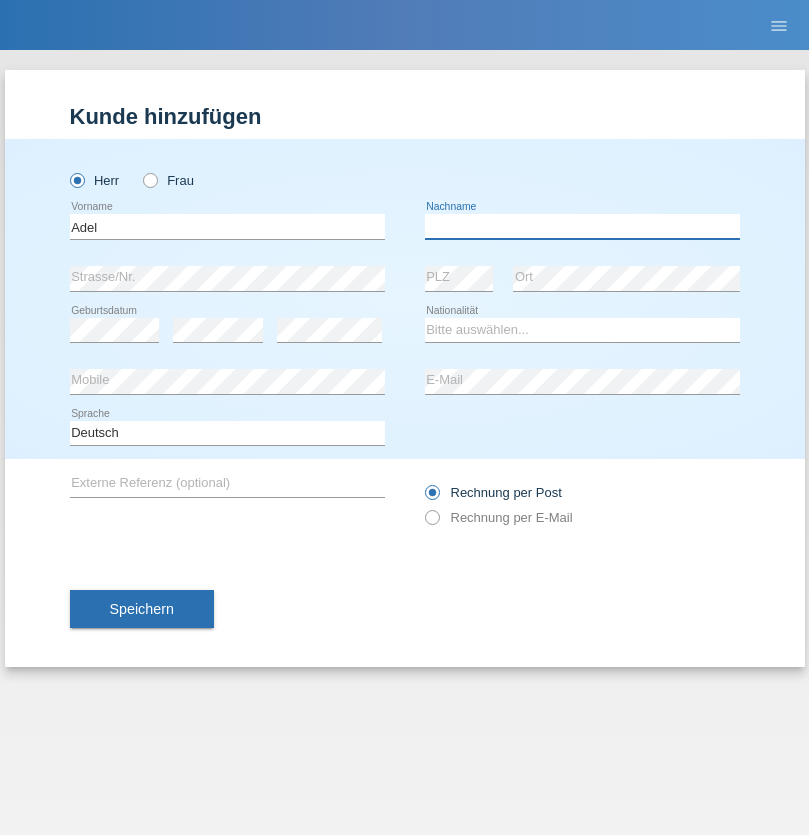 click at bounding box center (582, 226) 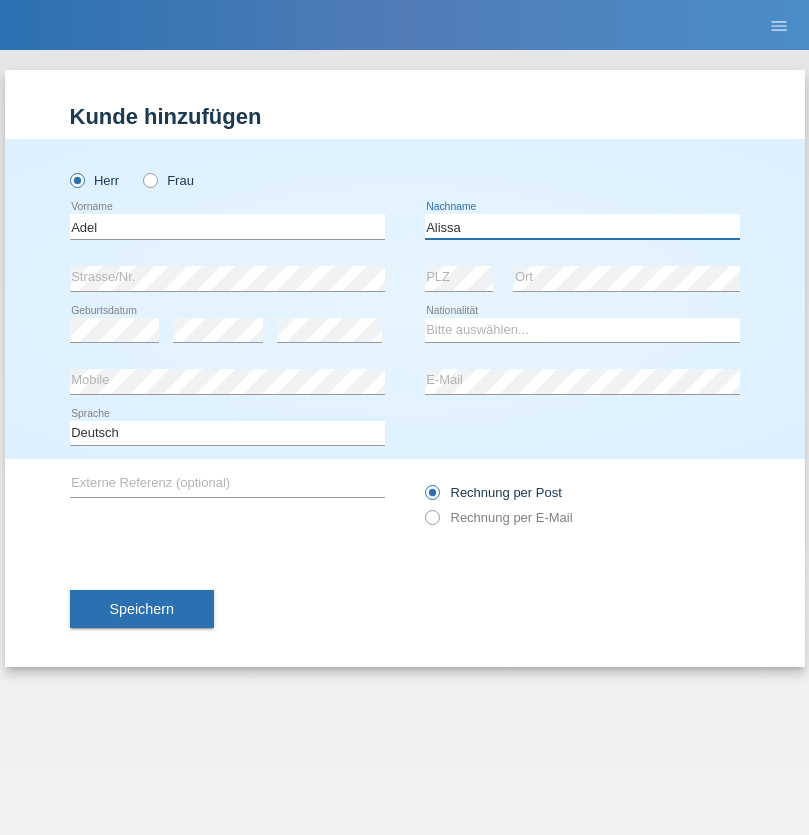 type on "Alissa" 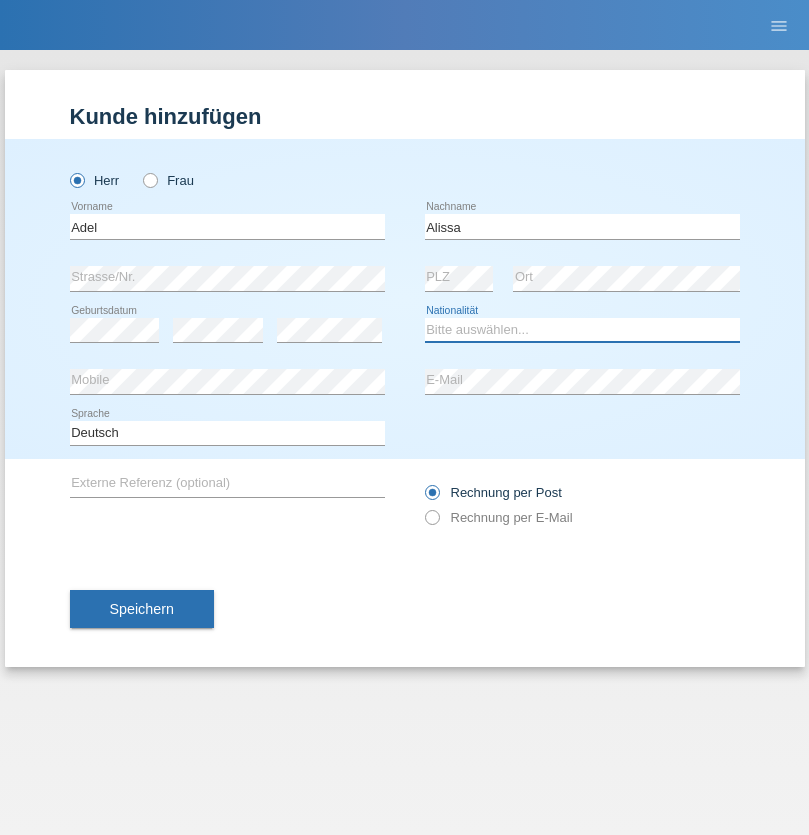 select on "SY" 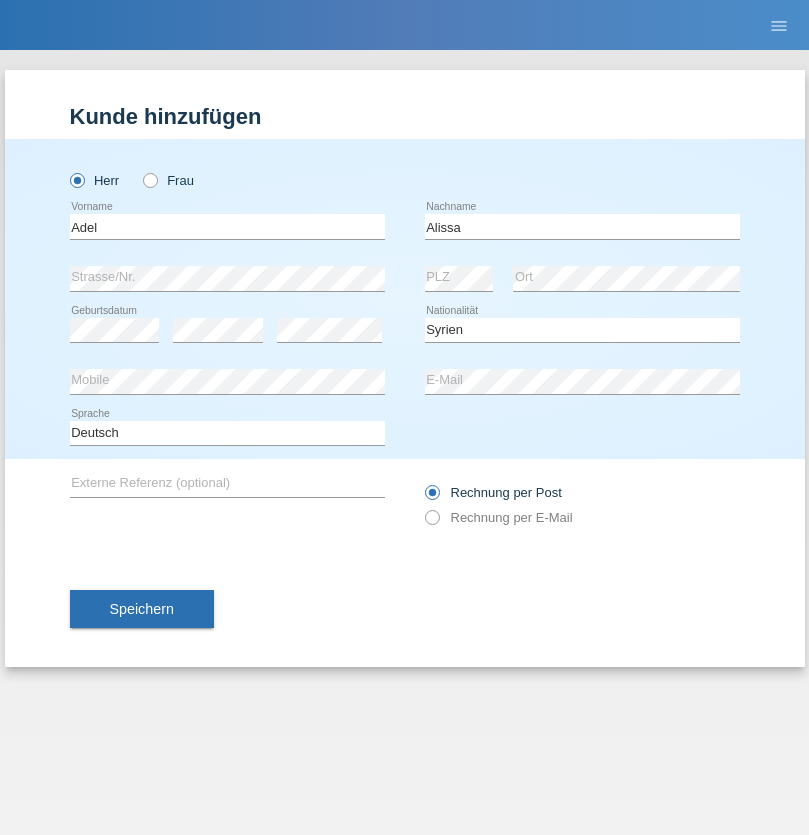 select on "C" 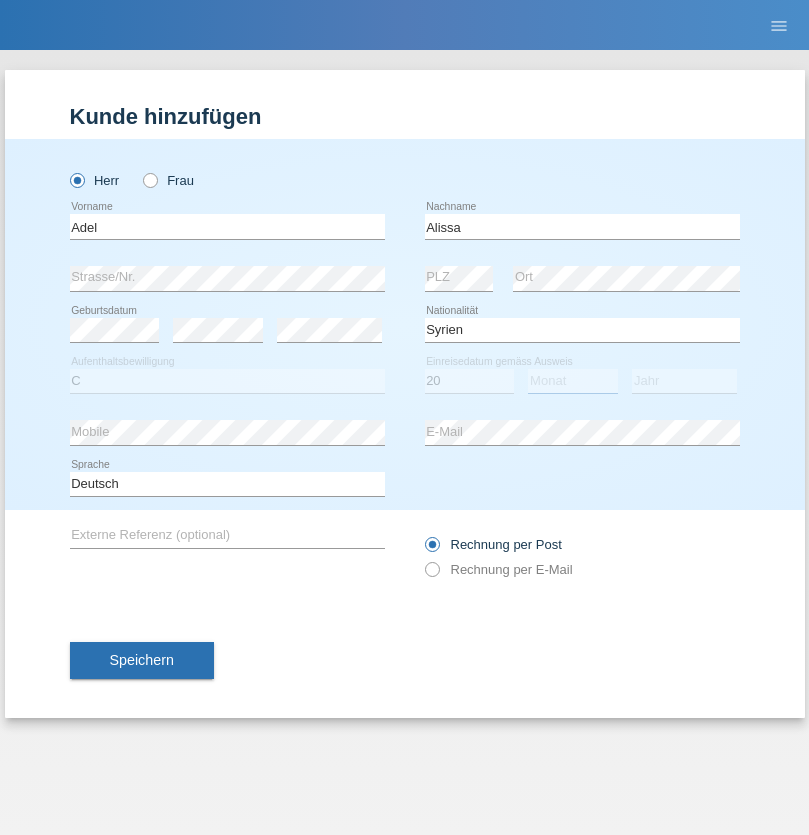 select on "09" 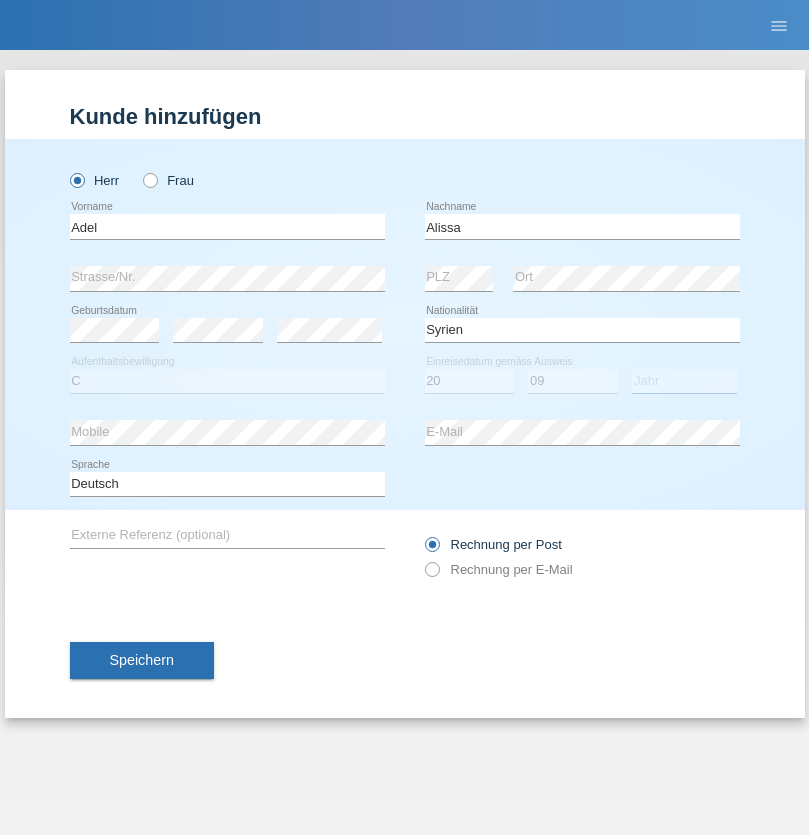select on "2018" 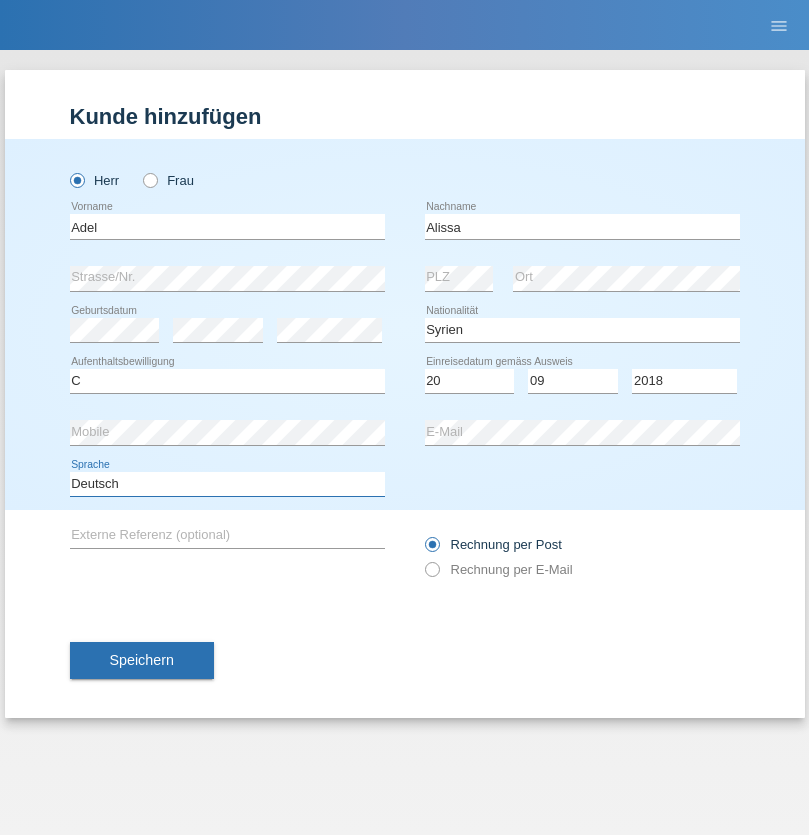 select on "en" 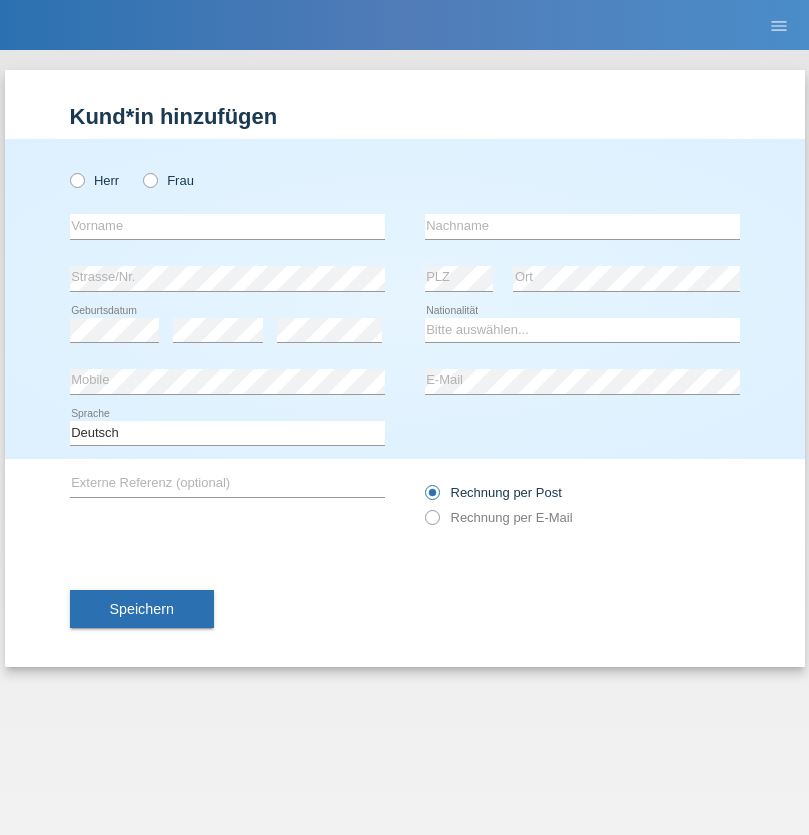 scroll, scrollTop: 0, scrollLeft: 0, axis: both 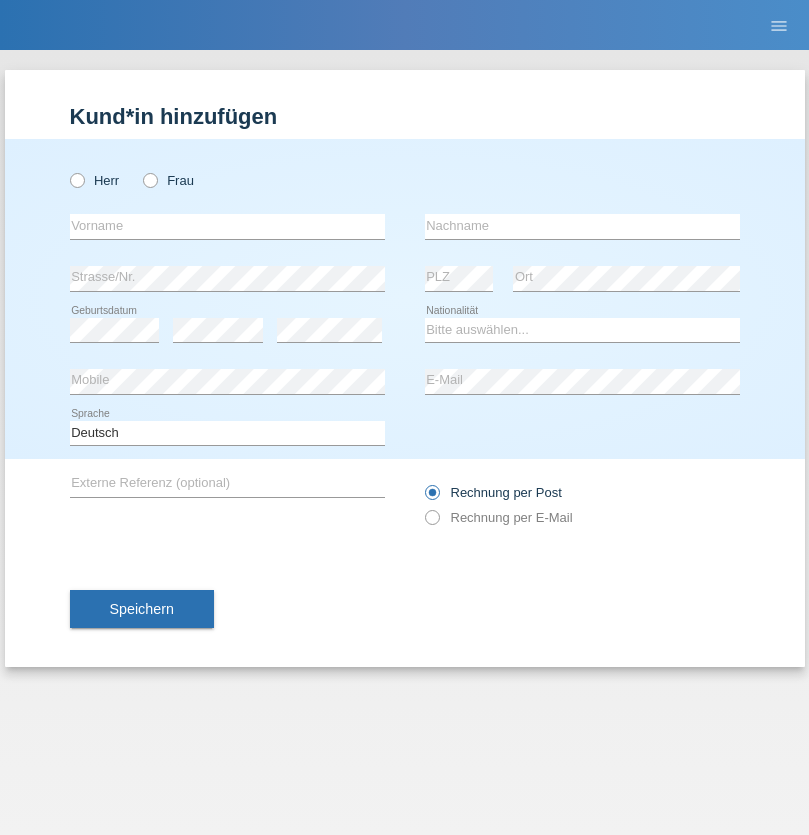 radio on "true" 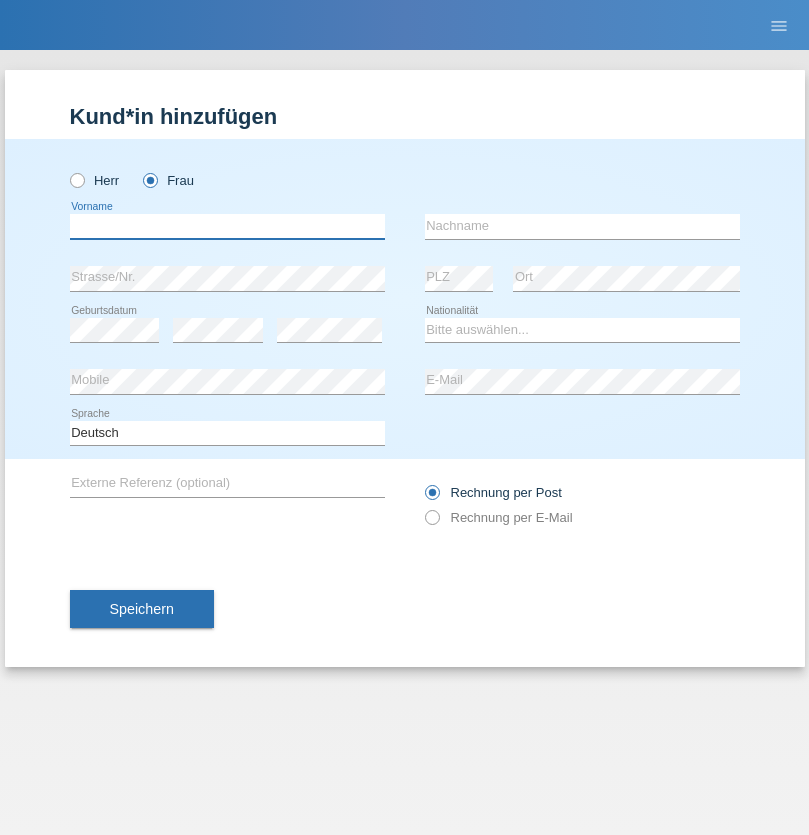click at bounding box center [227, 226] 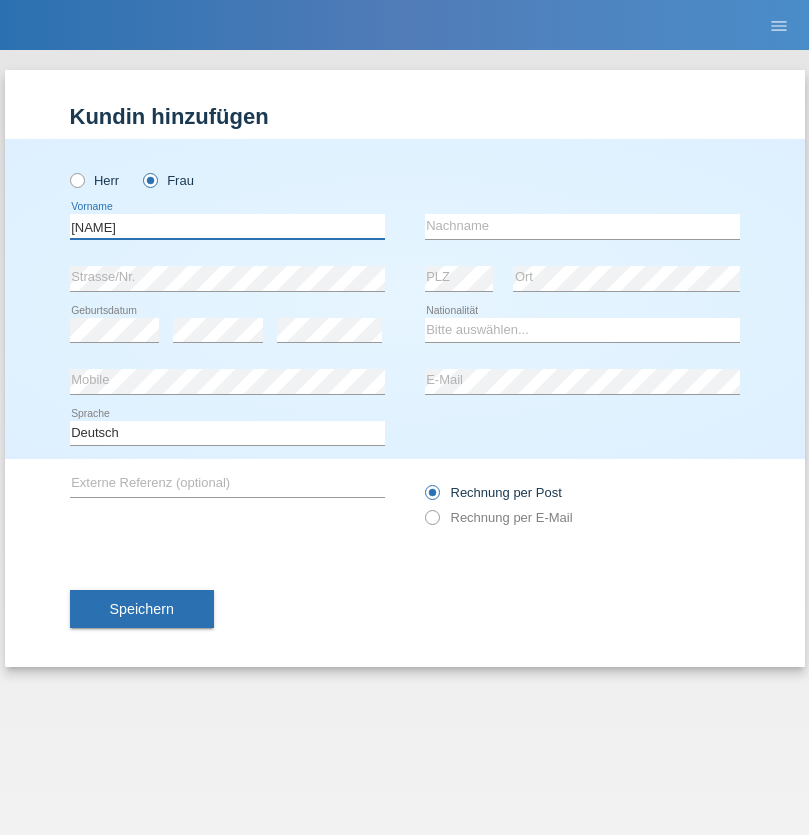 type on "[NAME]" 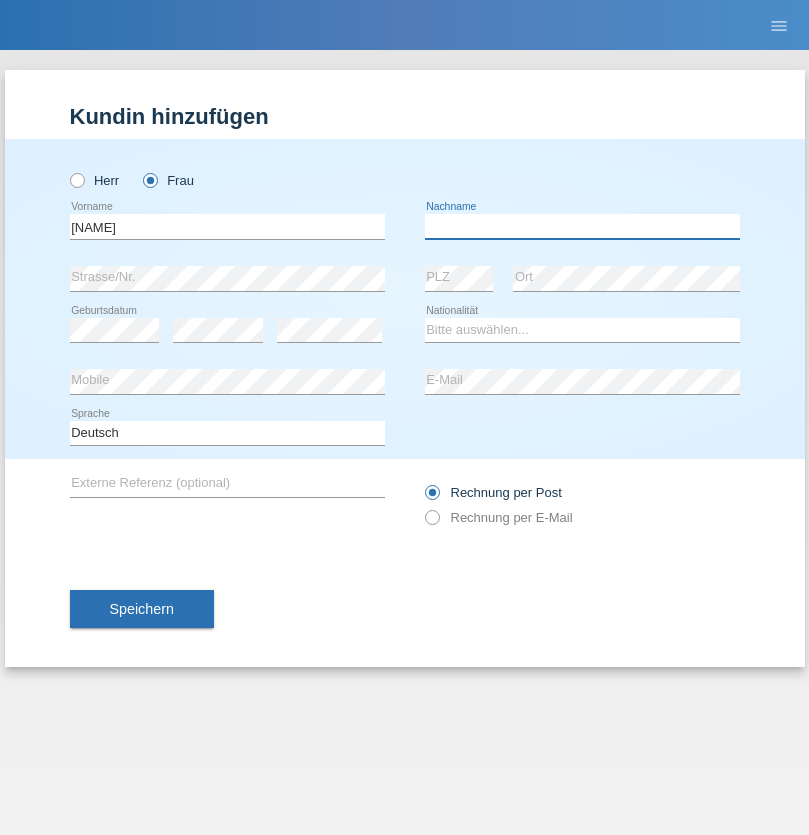 click at bounding box center (582, 226) 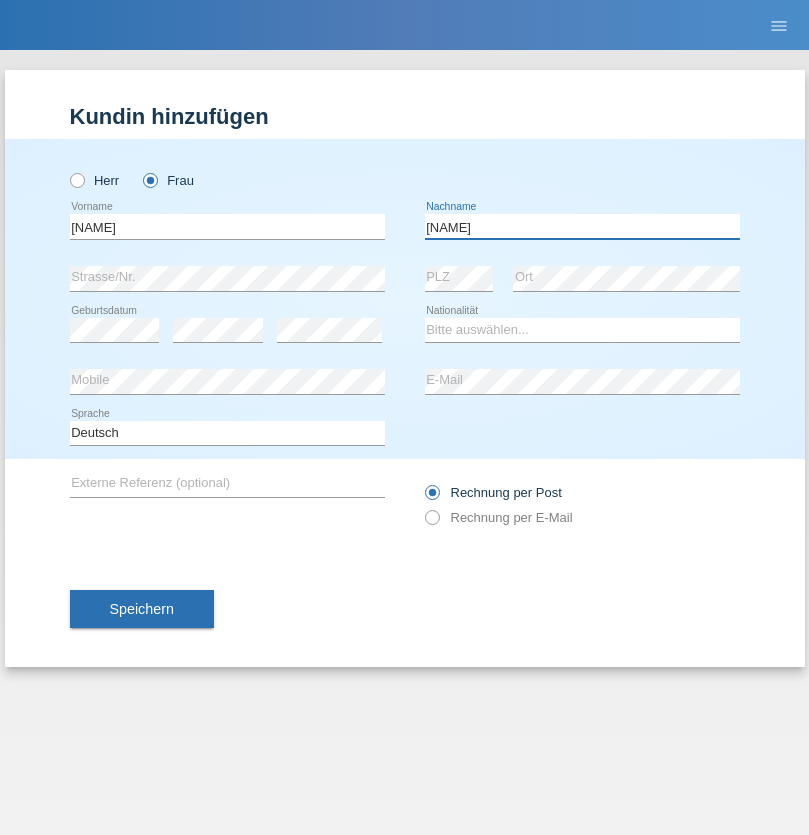 type on "[NAME]" 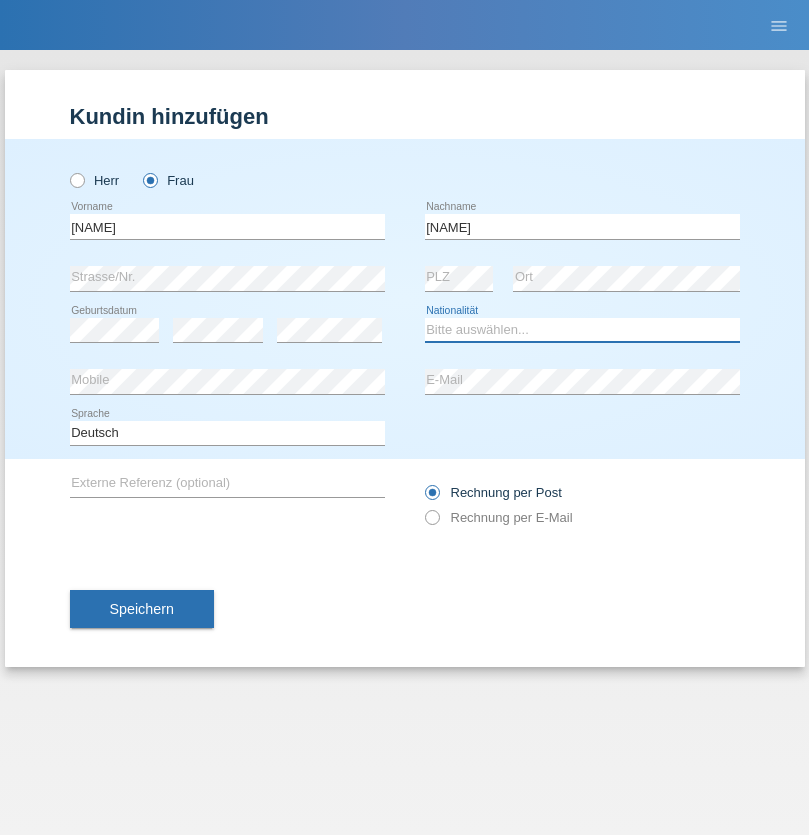 select on "HU" 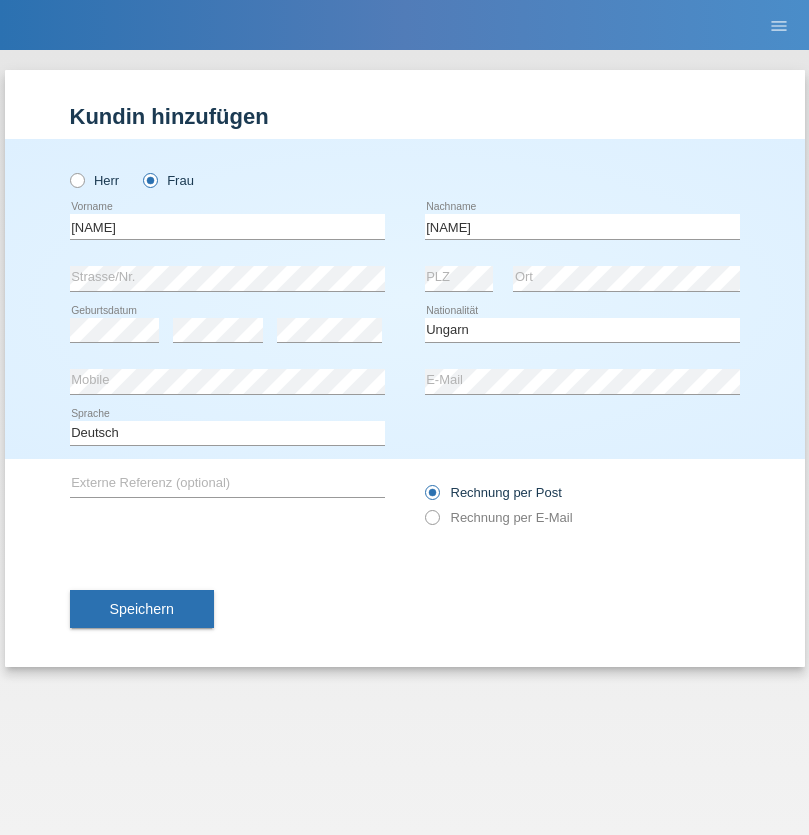 select on "C" 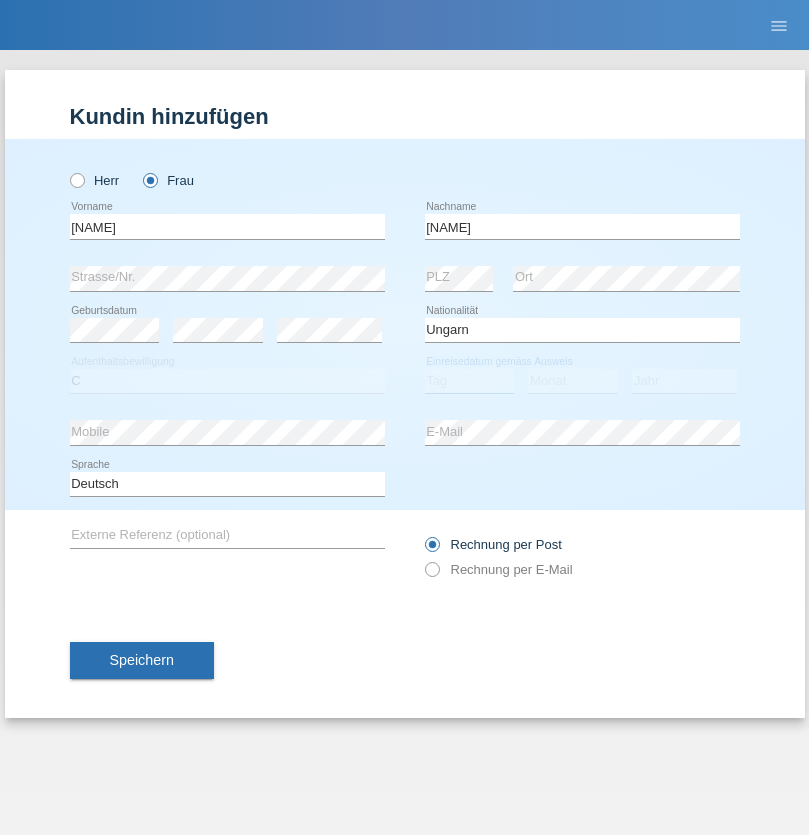 select on "13" 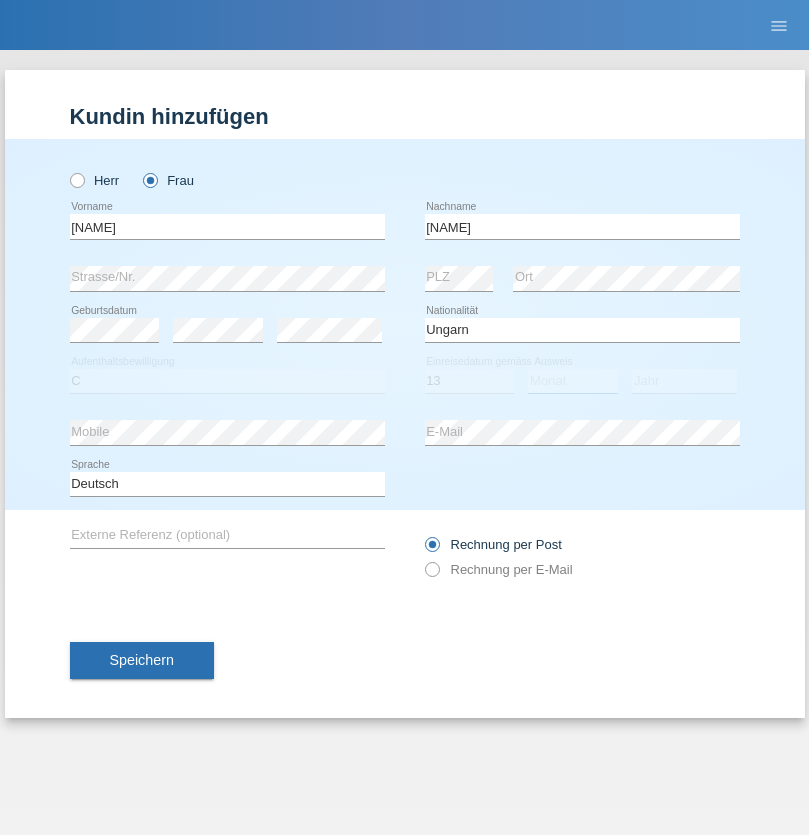 select on "12" 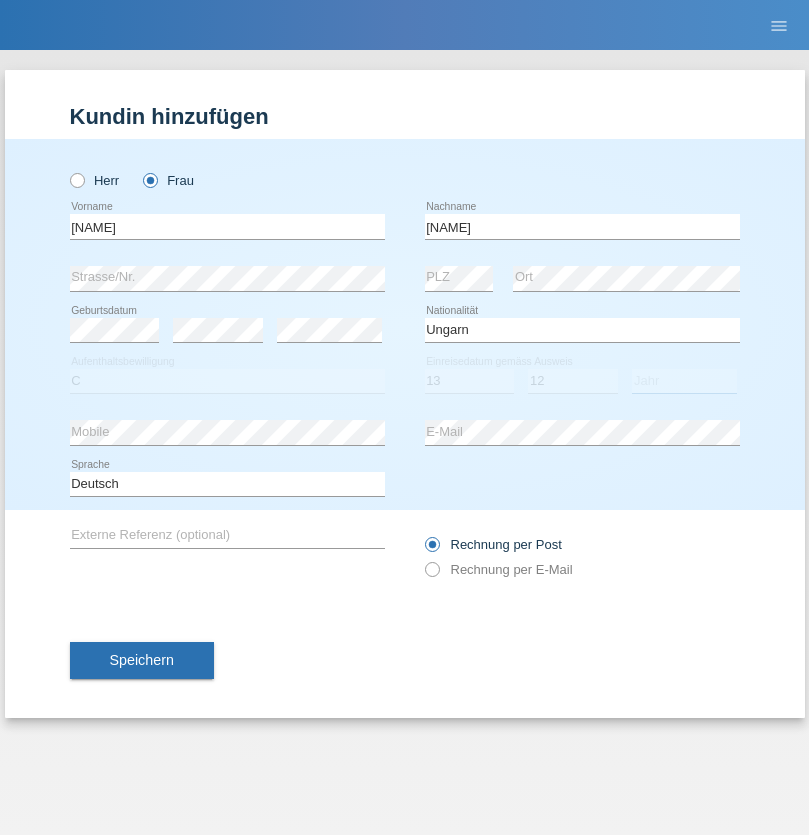 select on "2021" 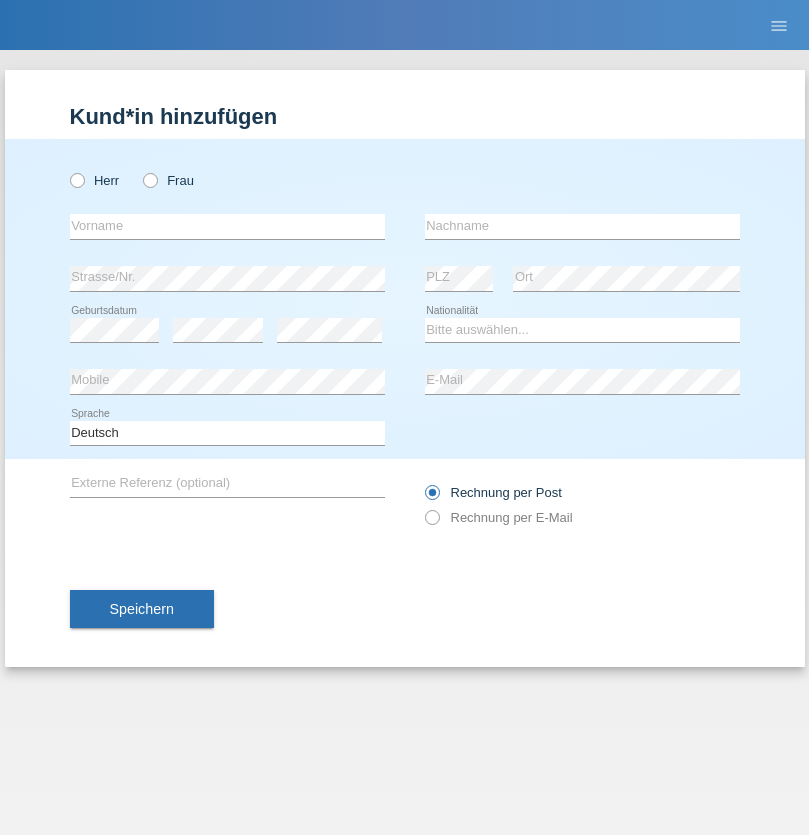 scroll, scrollTop: 0, scrollLeft: 0, axis: both 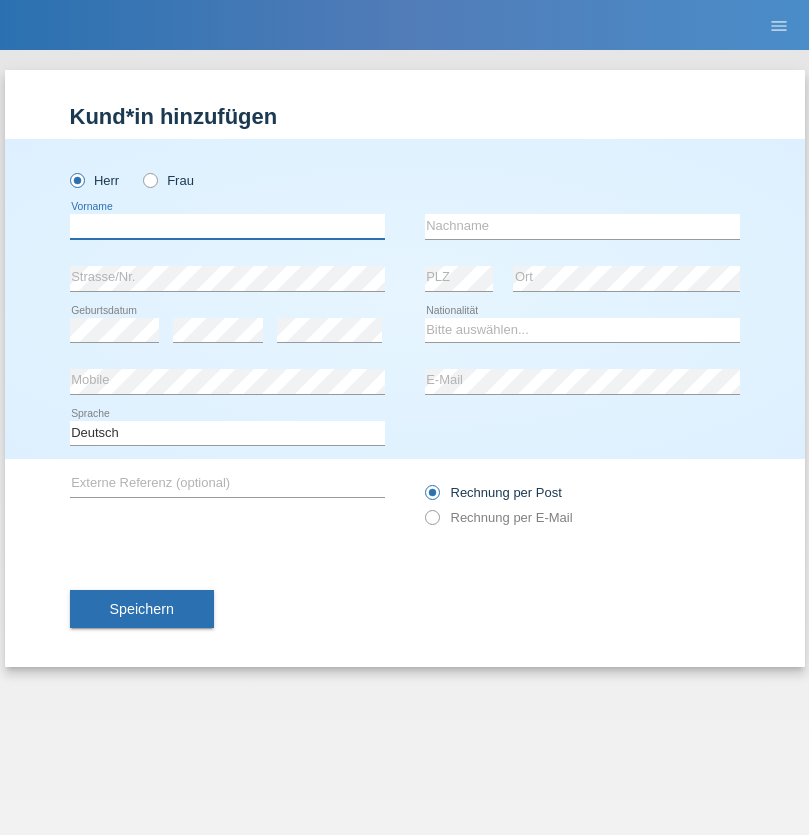 click at bounding box center (227, 226) 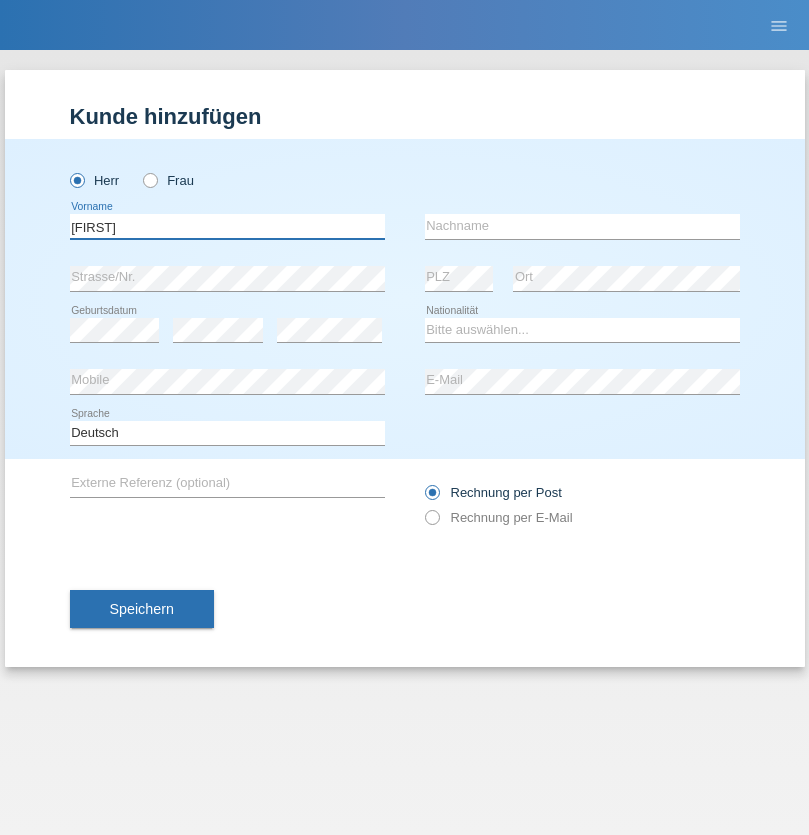 type on "[FIRST]" 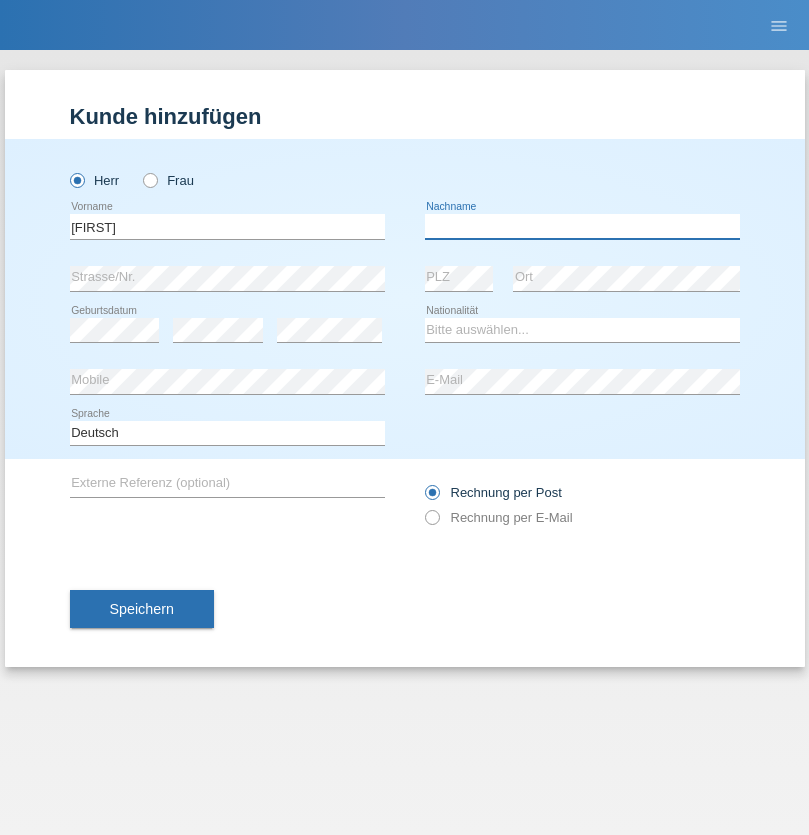 click at bounding box center [582, 226] 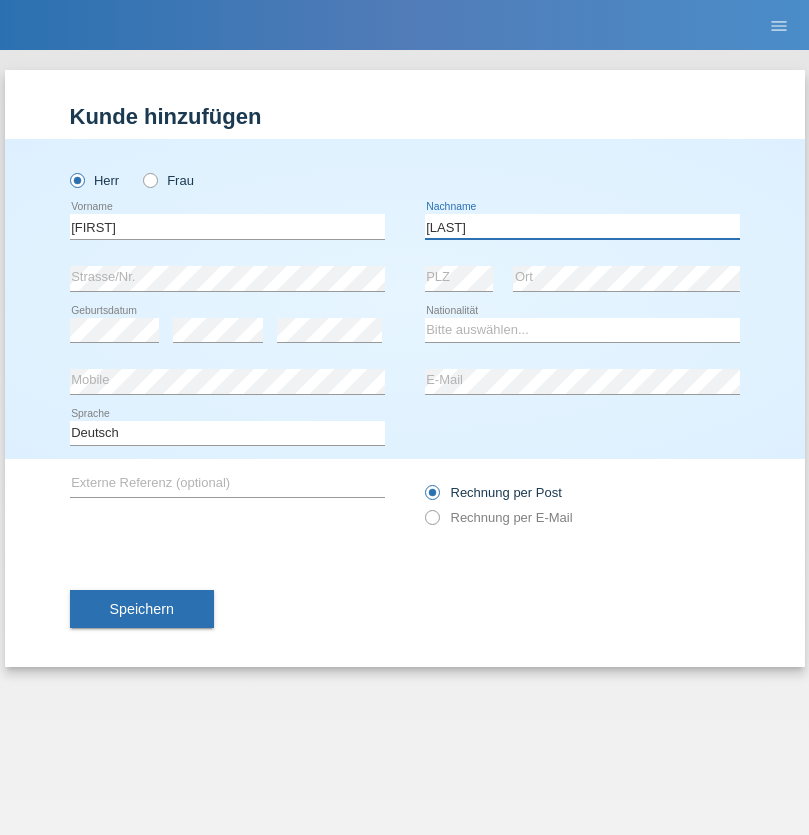 type on "Ferreira" 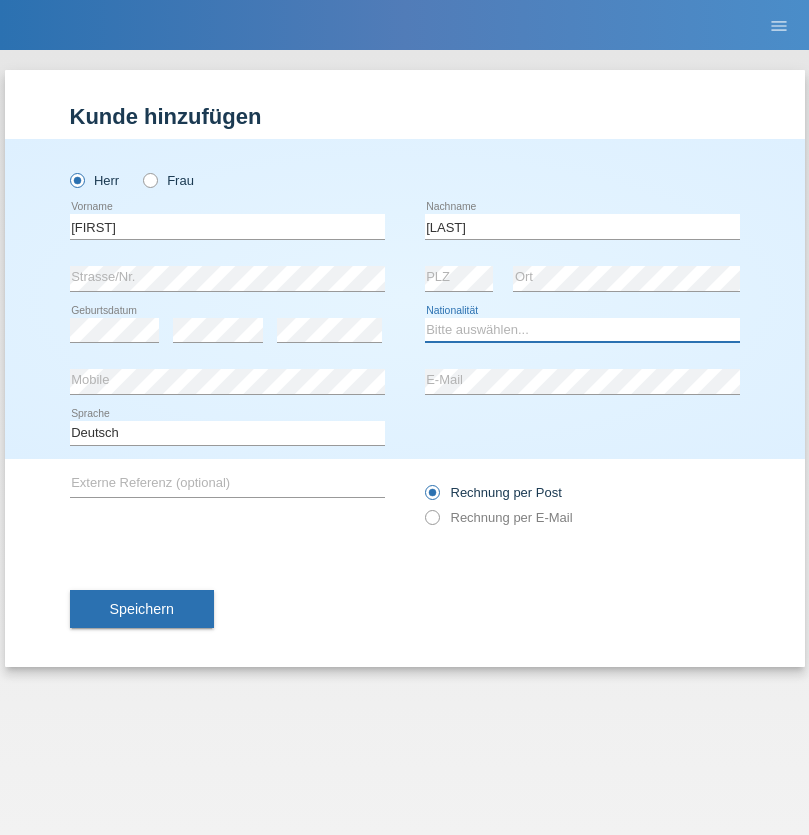 select on "PT" 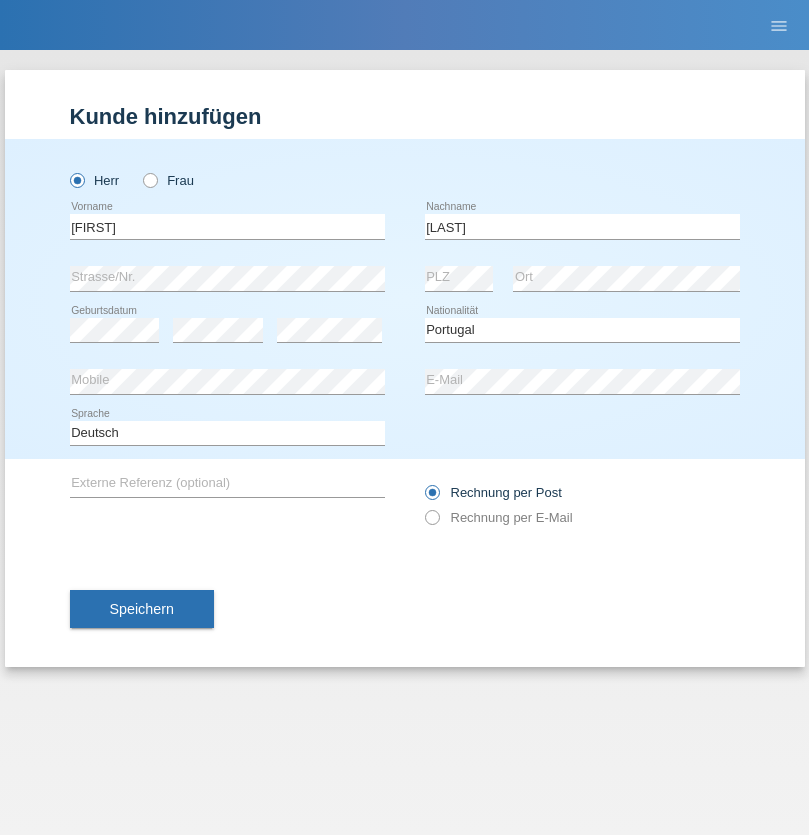 select on "C" 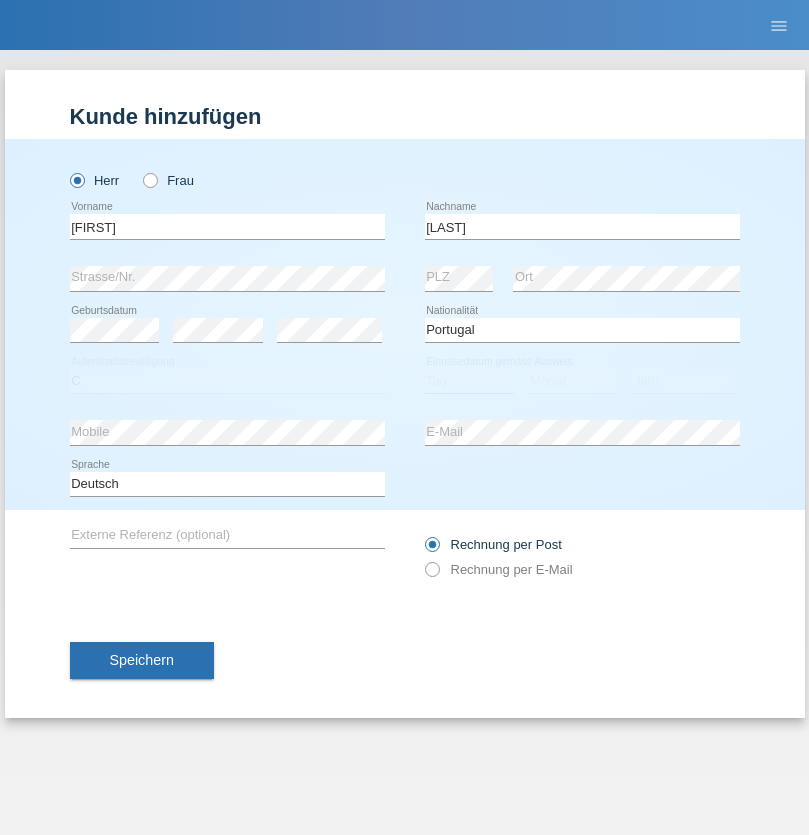 select on "04" 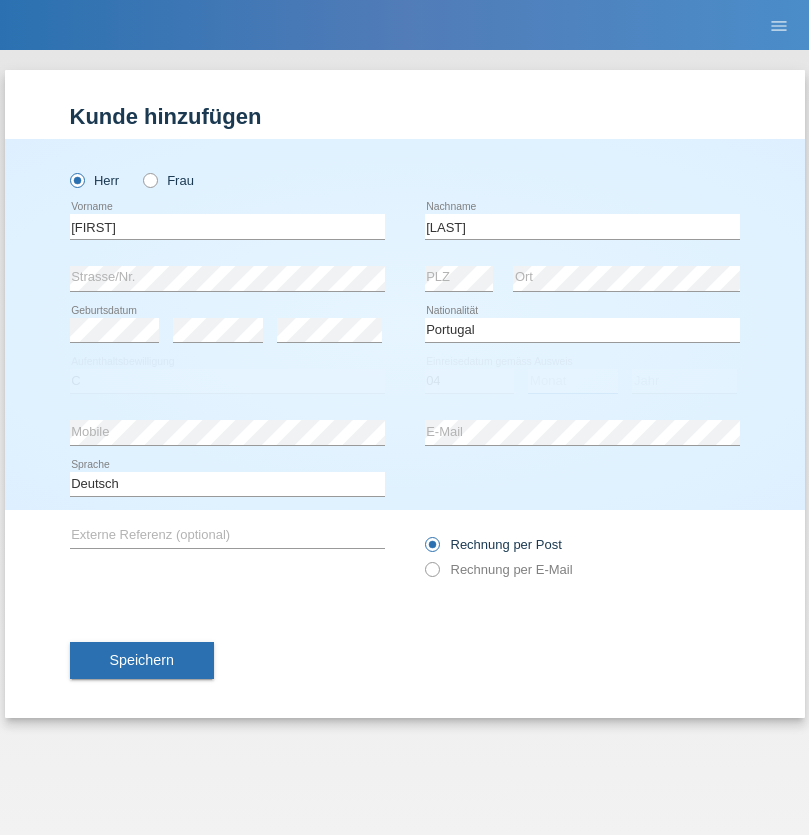 select on "09" 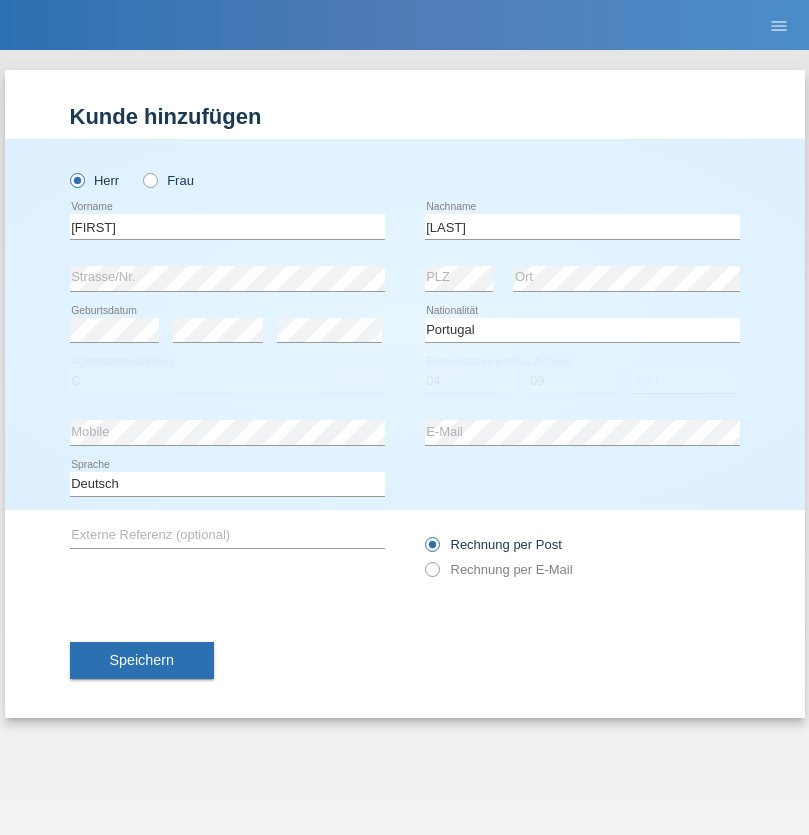 select on "2021" 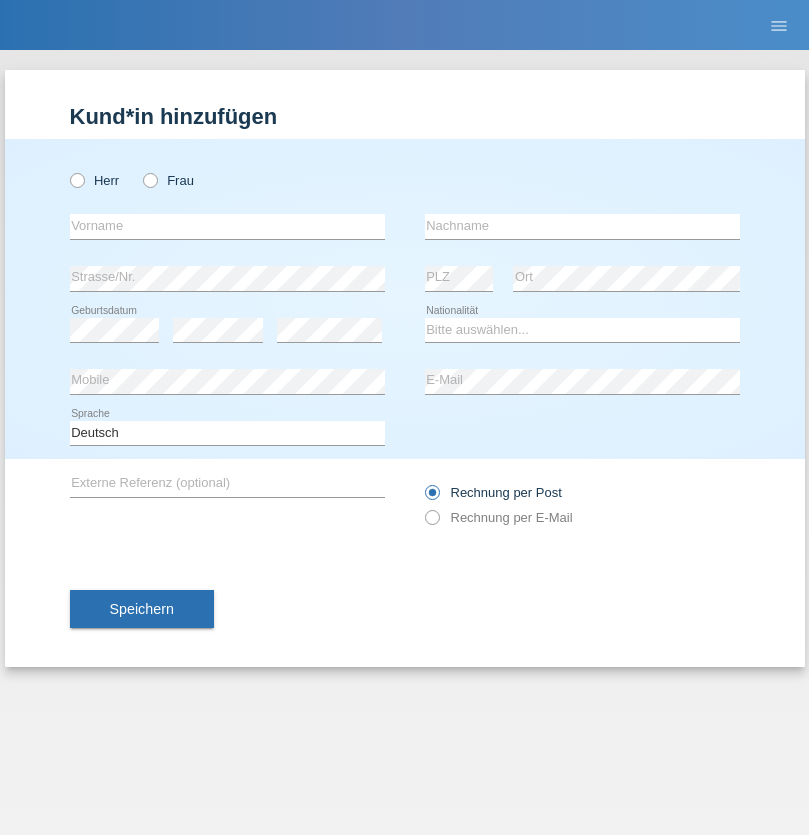 scroll, scrollTop: 0, scrollLeft: 0, axis: both 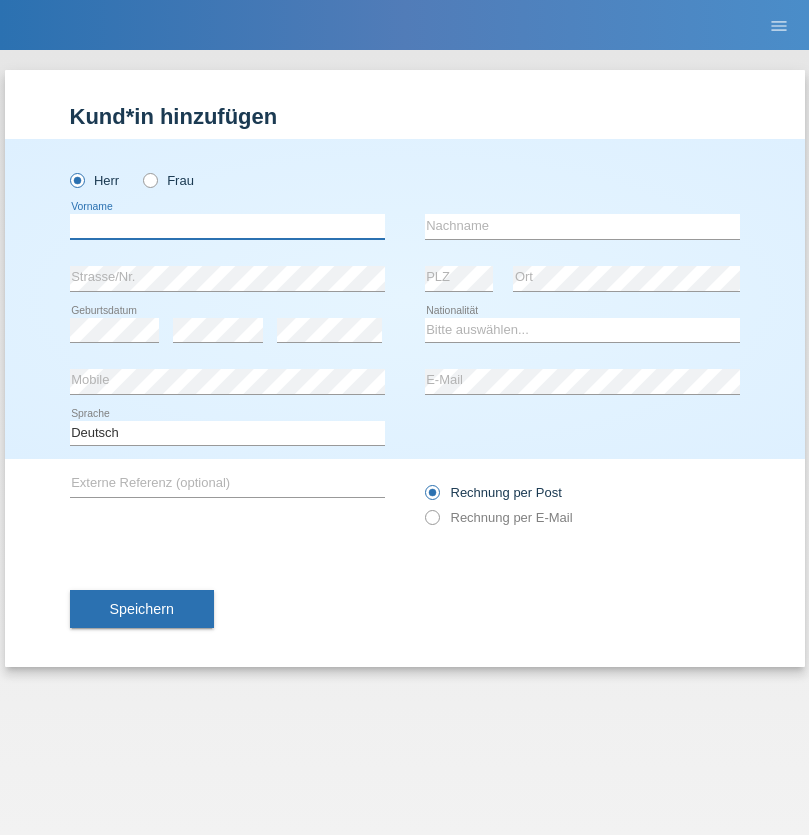 click at bounding box center (227, 226) 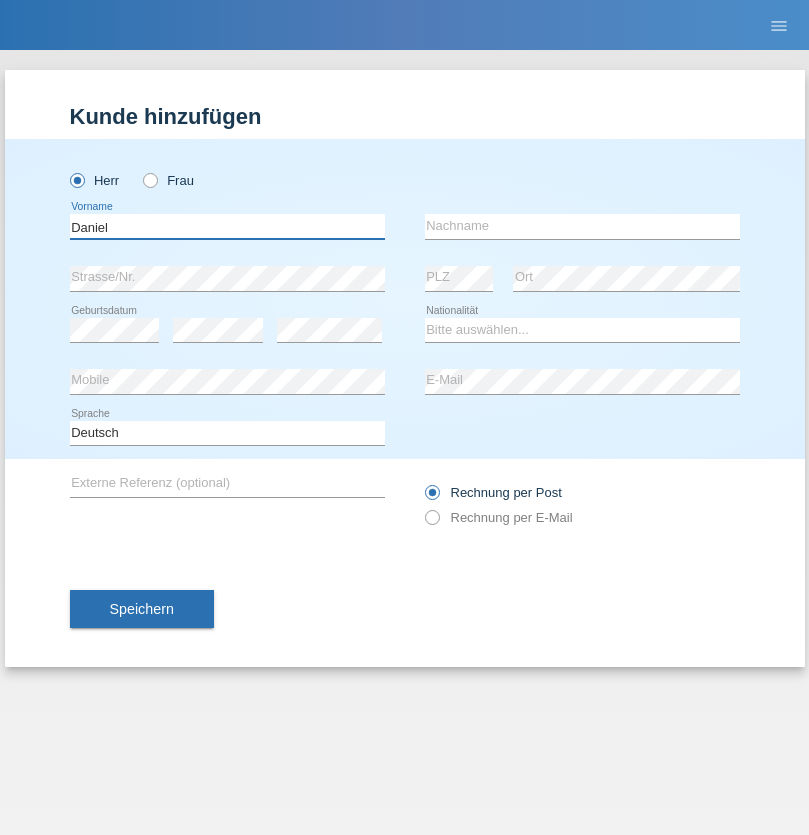 type on "Daniel" 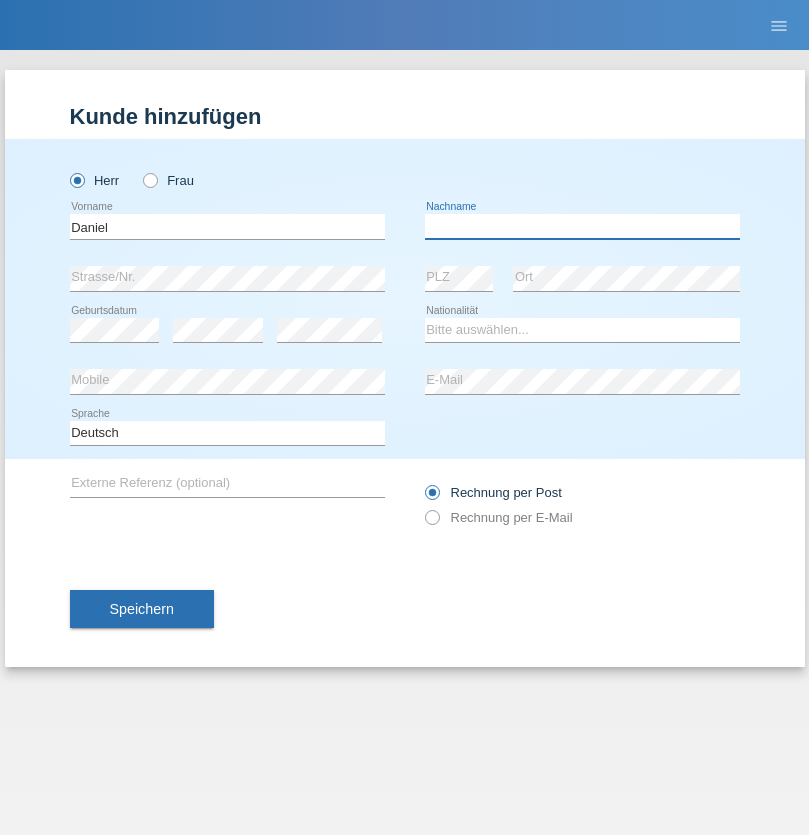click at bounding box center [582, 226] 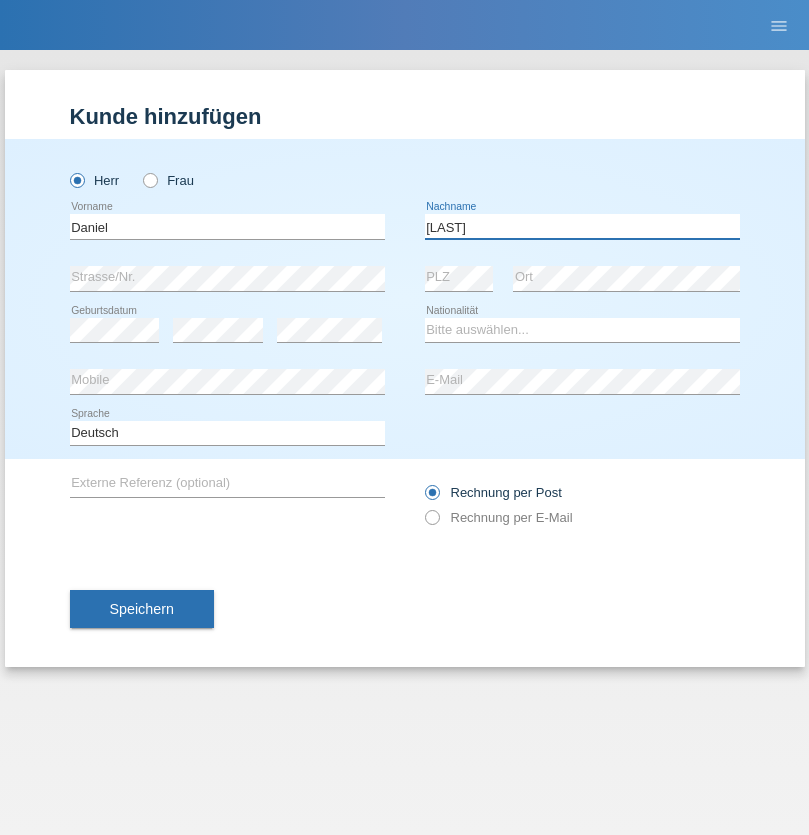 type on "[LAST]" 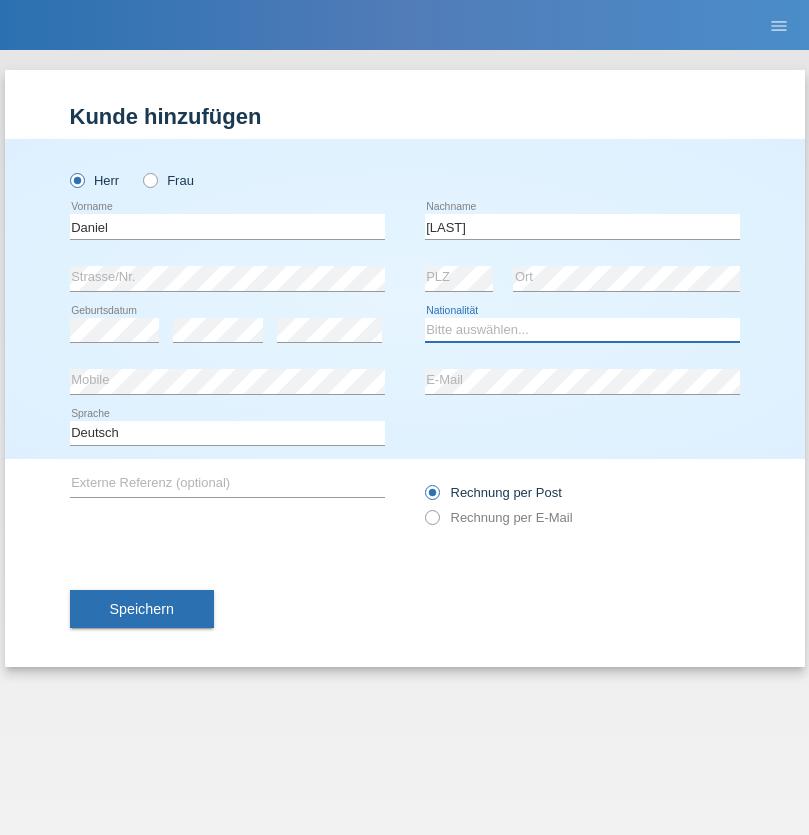 select on "CH" 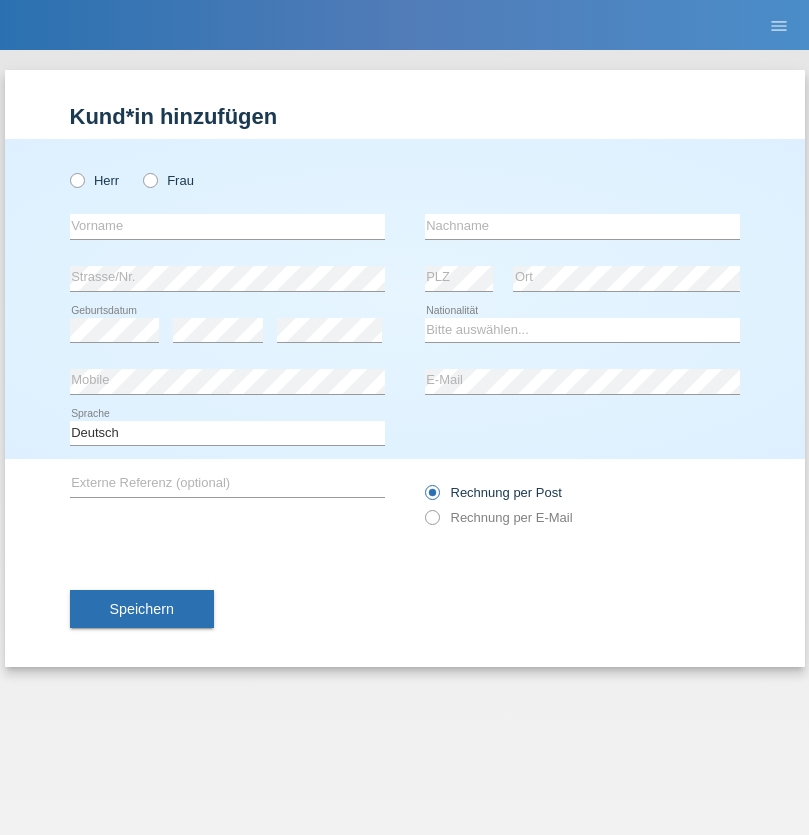 scroll, scrollTop: 0, scrollLeft: 0, axis: both 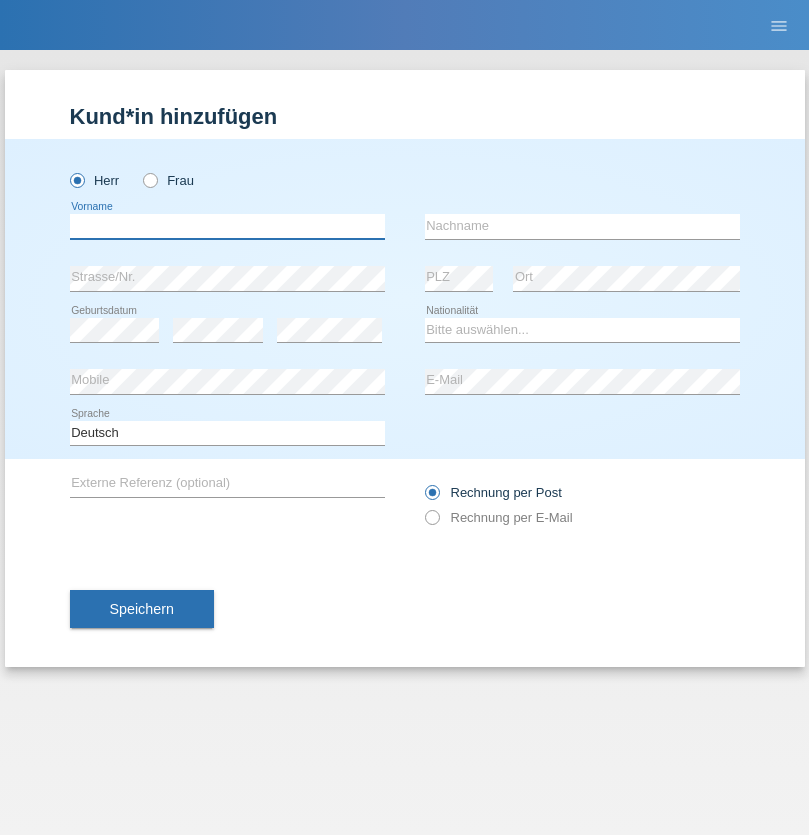 click at bounding box center (227, 226) 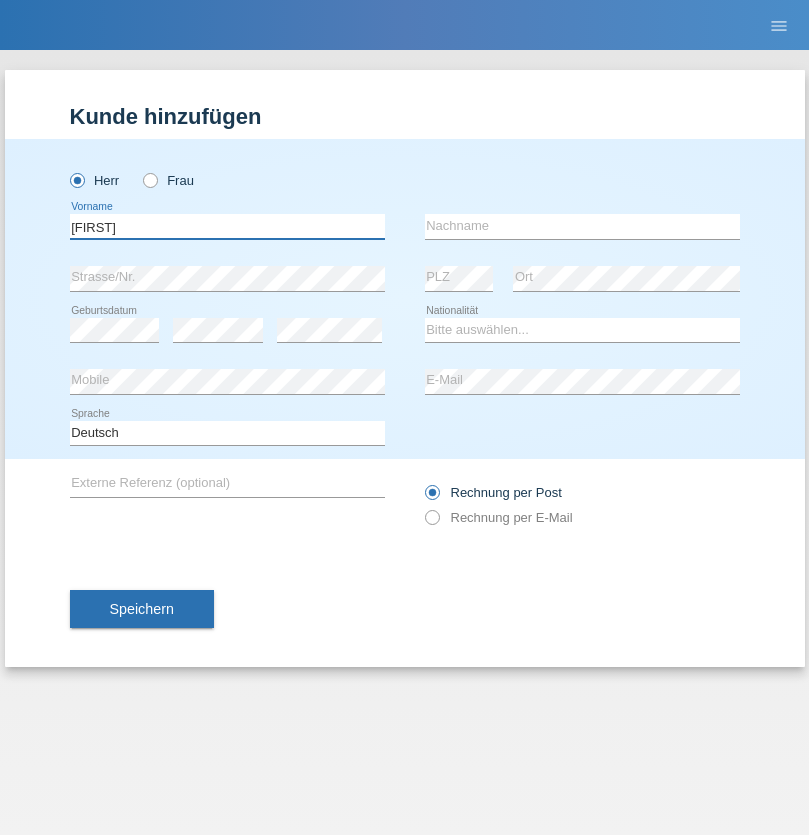 type on "[FIRST]" 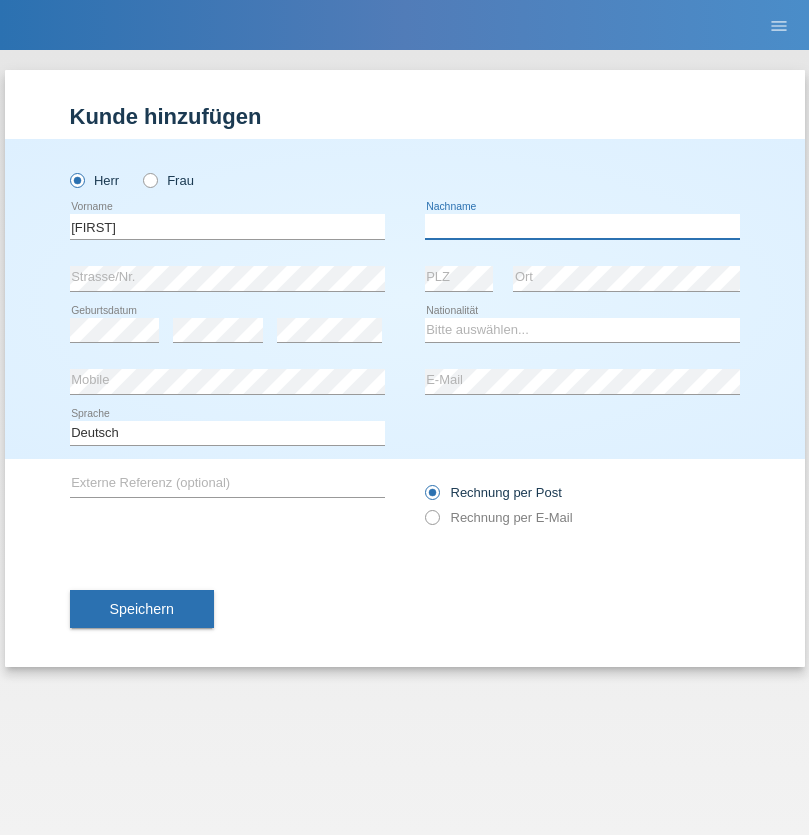 click at bounding box center (582, 226) 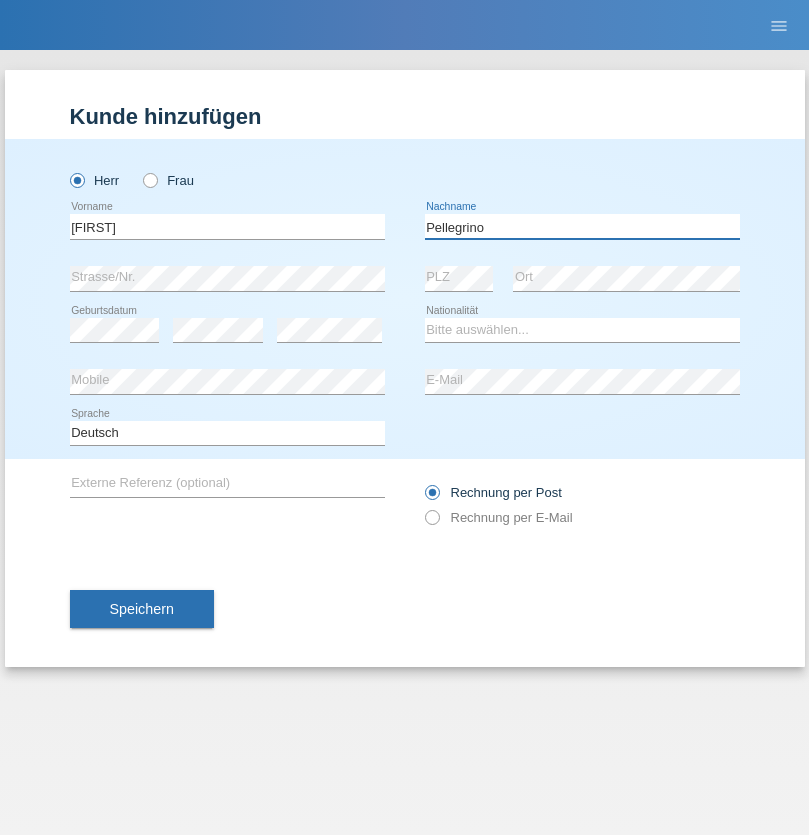 type on "Pellegrino" 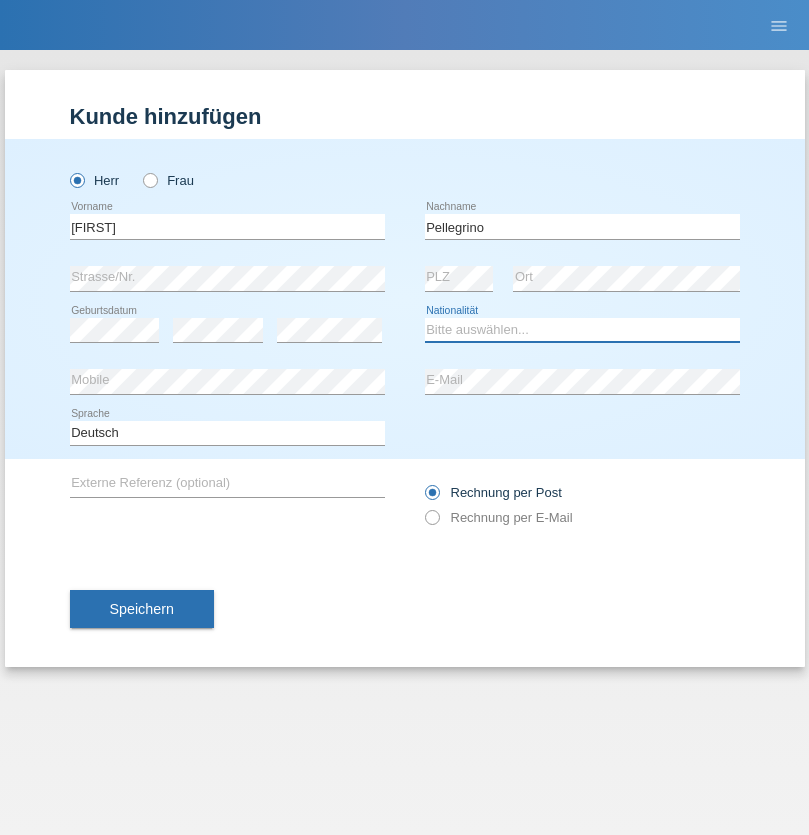 select on "IT" 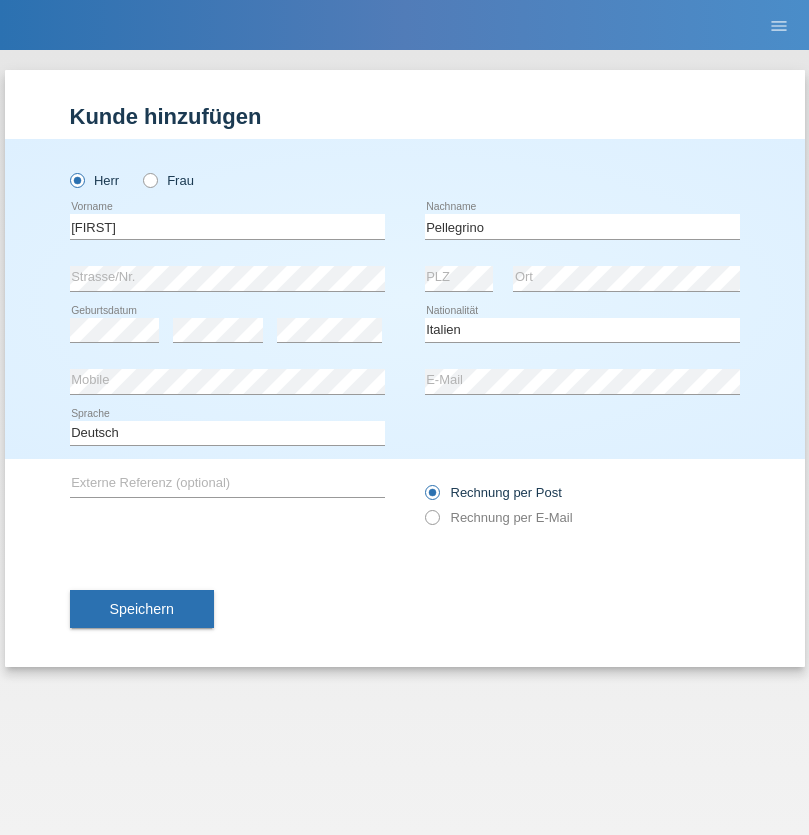 select on "C" 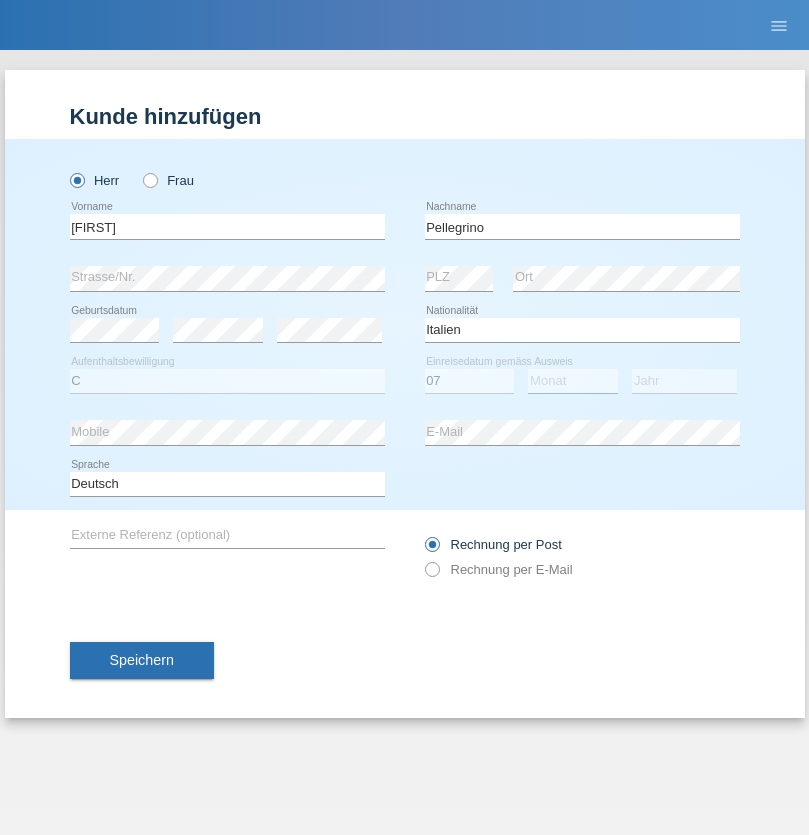 select on "07" 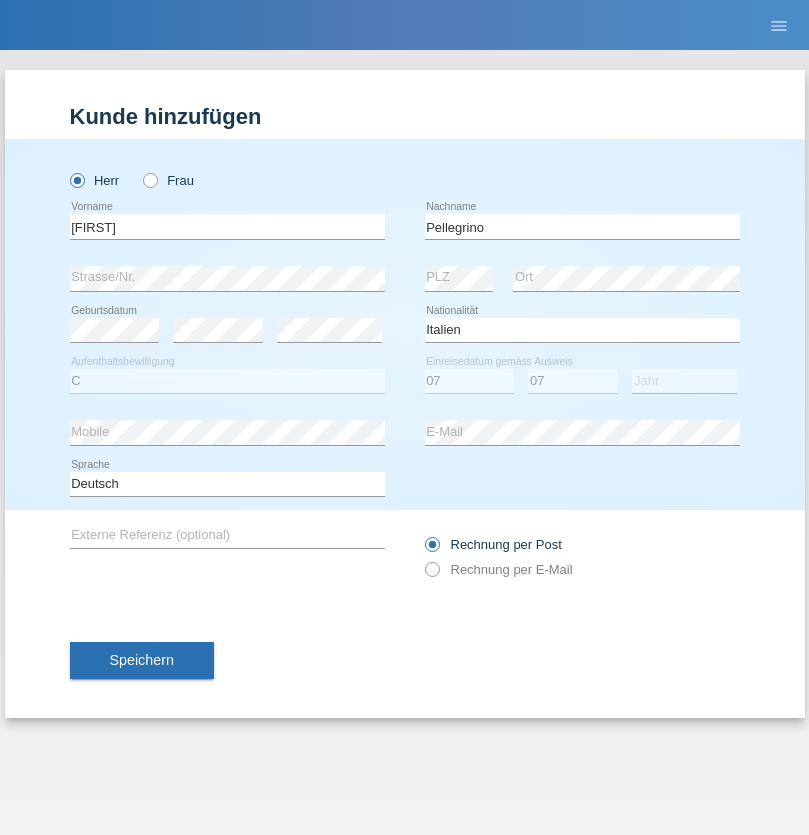 select on "2021" 